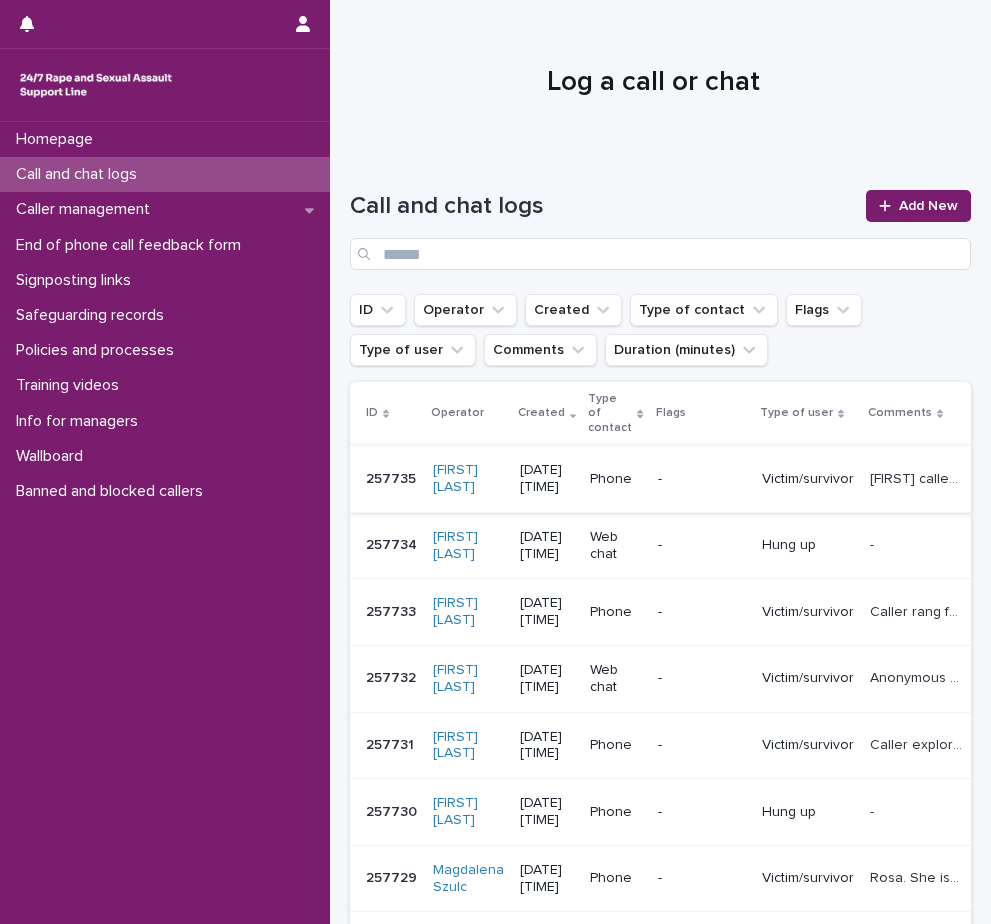 scroll, scrollTop: 0, scrollLeft: 0, axis: both 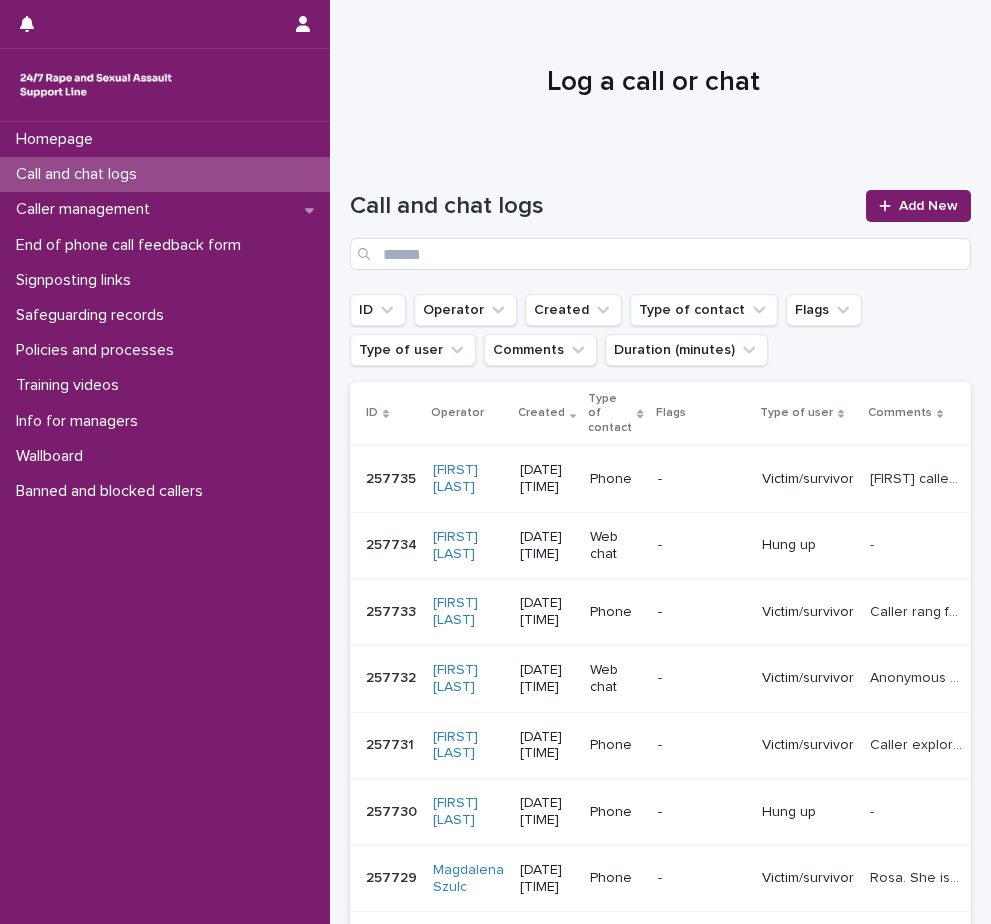 click on "[FIRST] called as she has had a very traumatic day from repercussions of reporting her abusers and currently being in the Court arena and being called to give evidence for a case that has been in Court for the past 2 1/2 years. She is isolated with no supported and needed to off load about the trauma she has experienced historically, how this has negatively impacted on her emotional well-being and that calling the support line "stops her from breaking down"." at bounding box center (918, 477) 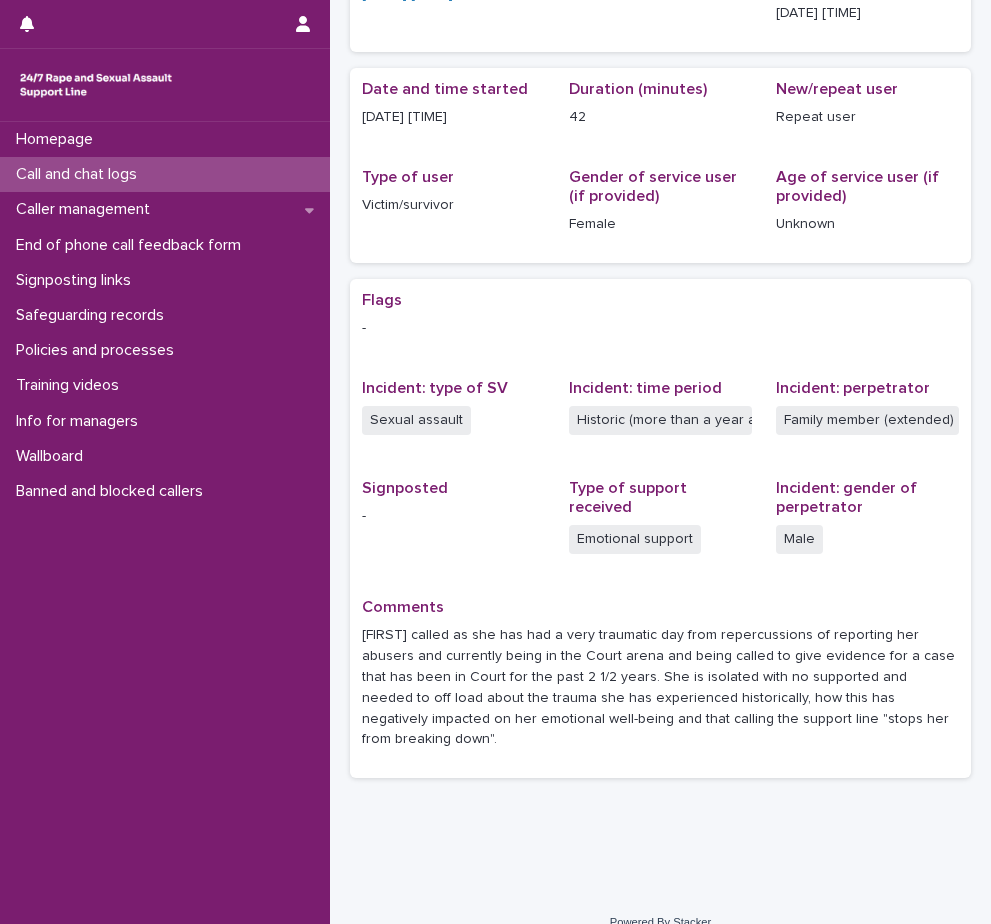 scroll, scrollTop: 181, scrollLeft: 0, axis: vertical 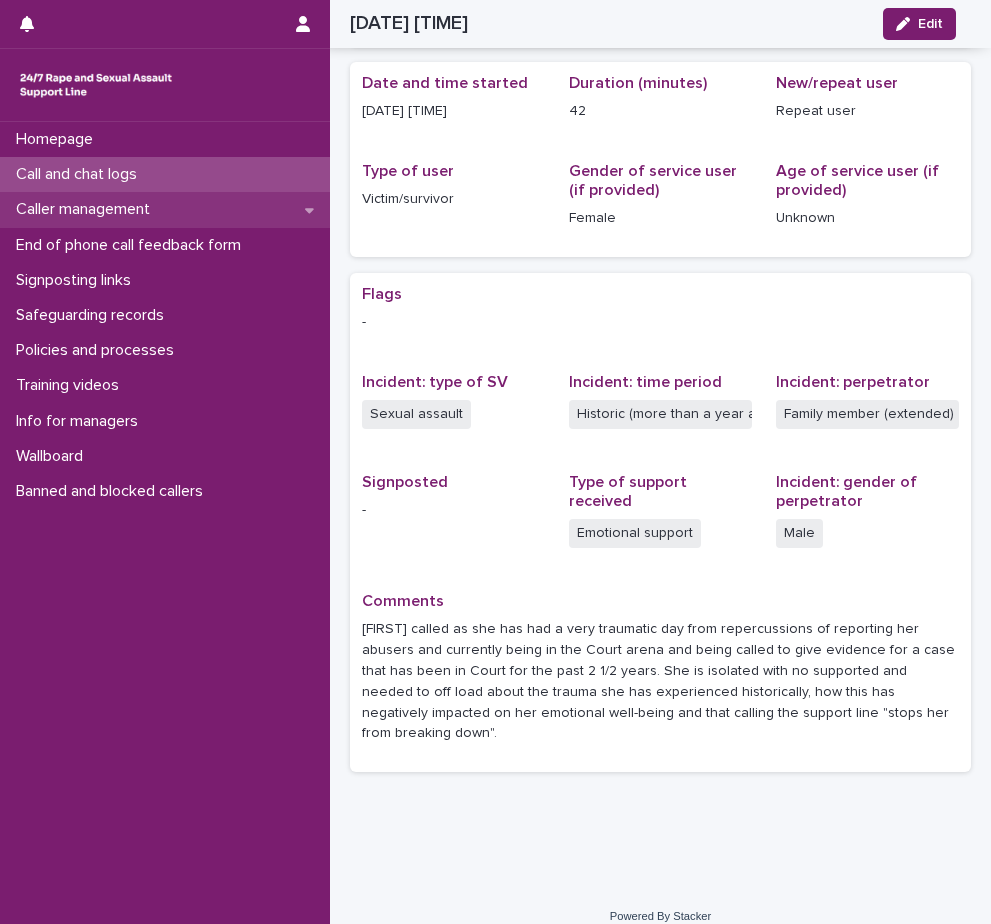 click on "Caller management" at bounding box center [87, 209] 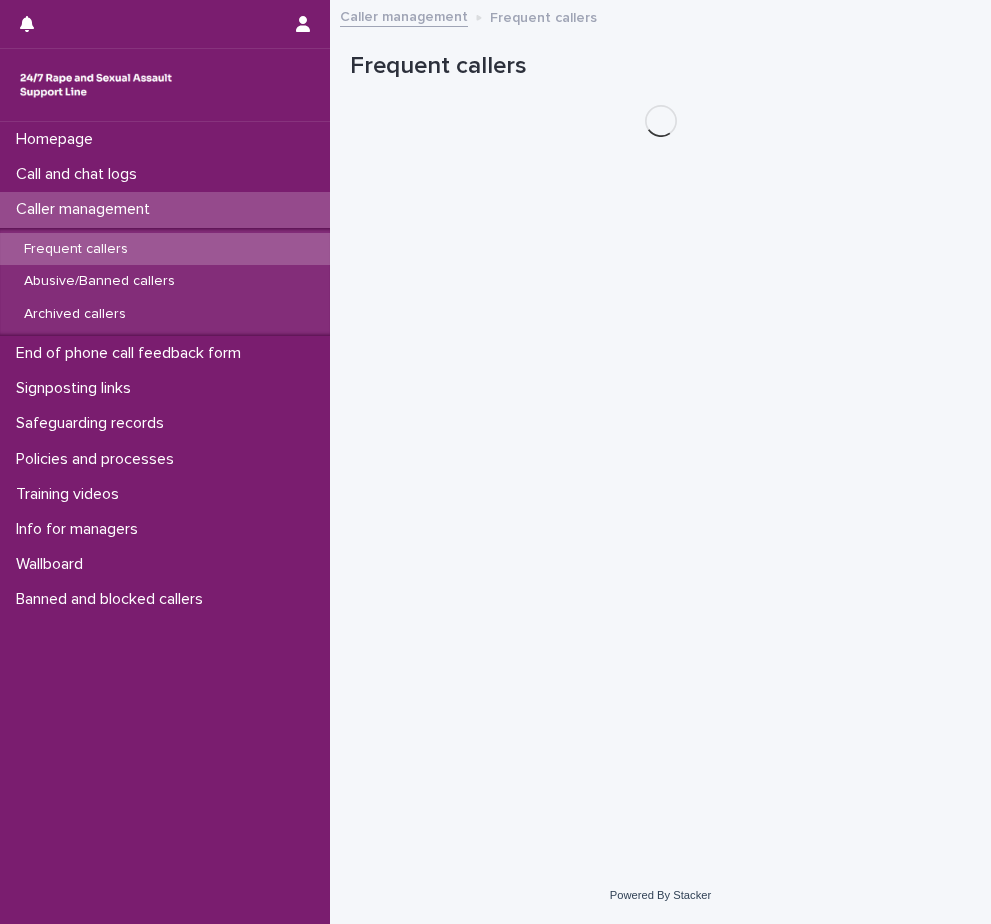 scroll, scrollTop: 0, scrollLeft: 0, axis: both 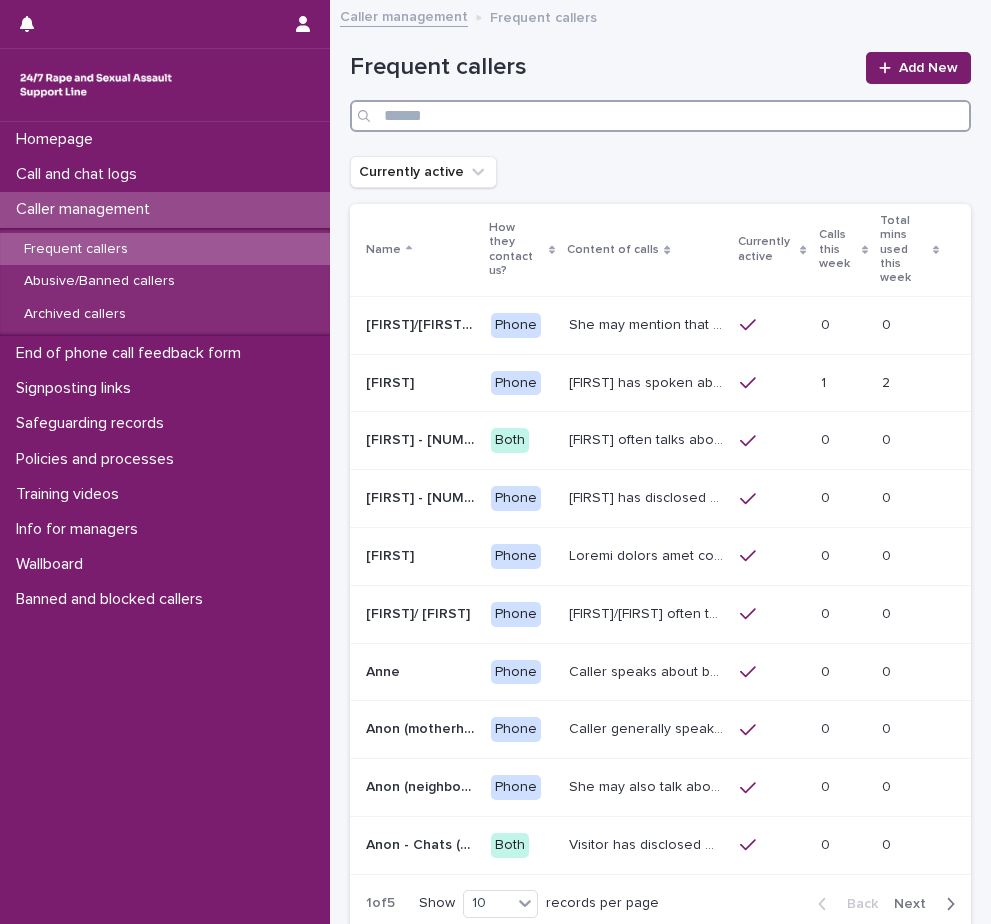 click at bounding box center (660, 116) 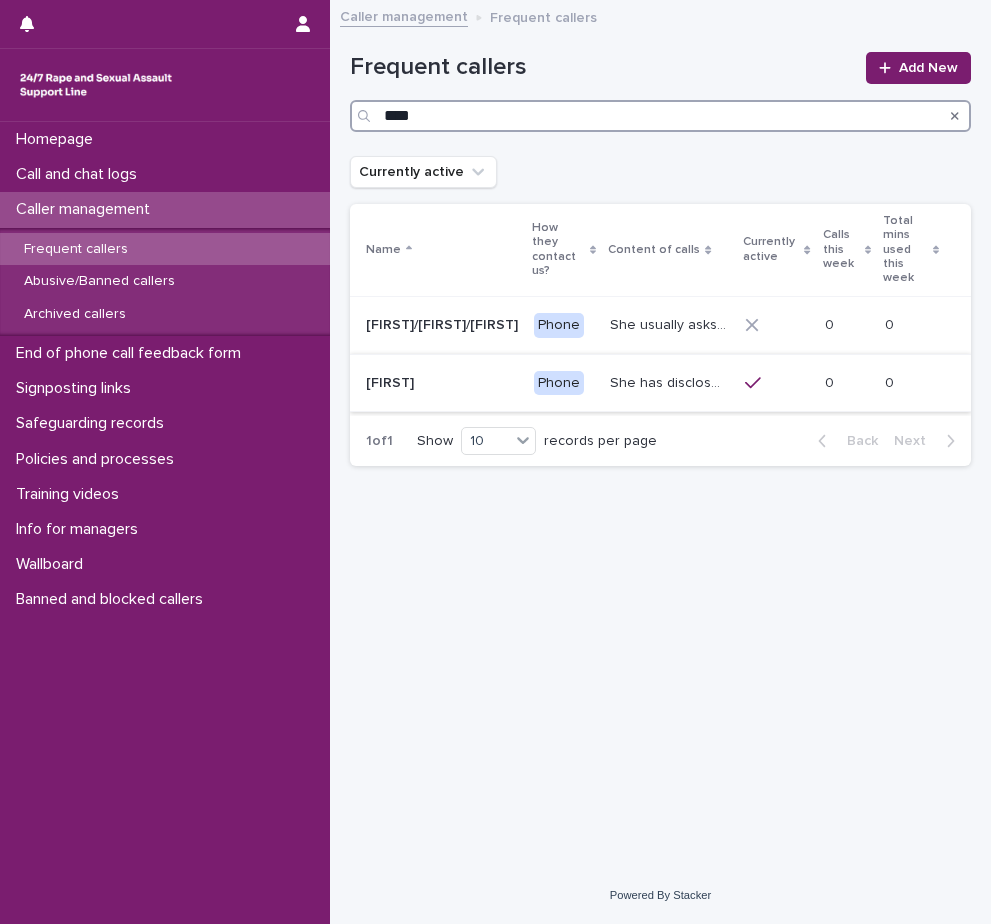 type on "****" 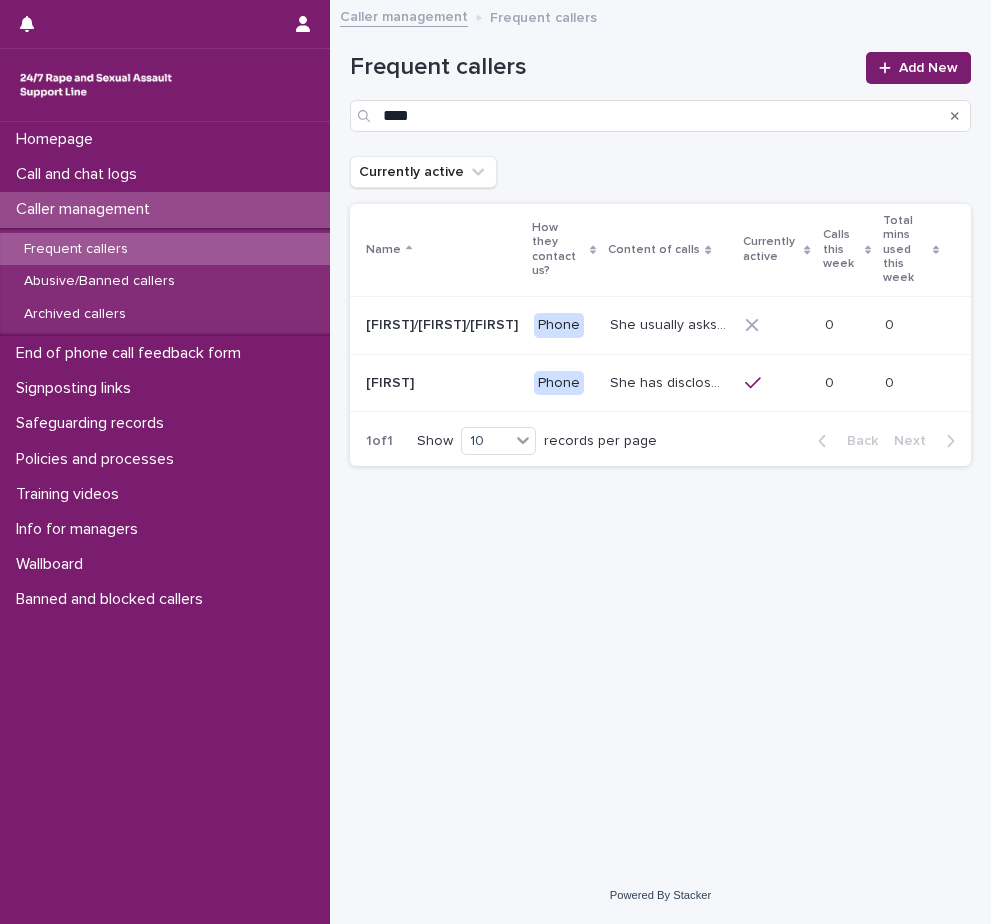 click on "She has disclosed in previous calls that she is a survivor of rape by her ex-partner who is a police officer.
She has also mentioned that she used to work as a police officer for 16 years. She has also disclosed a few times that she is experiencing discrimination and intimidation by the perpetrator’s colleagues.
[FIRST] has said that the case is in court and has been ongoing for 5 years." at bounding box center (671, 381) 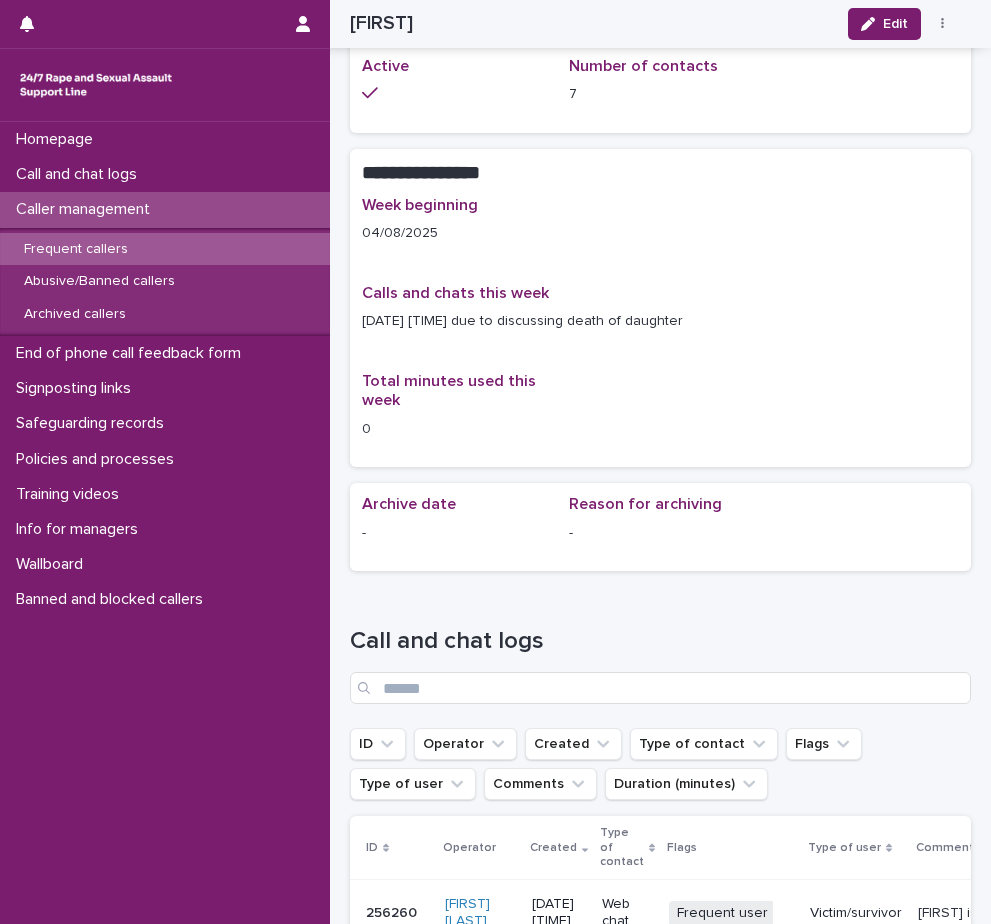 scroll, scrollTop: 1300, scrollLeft: 0, axis: vertical 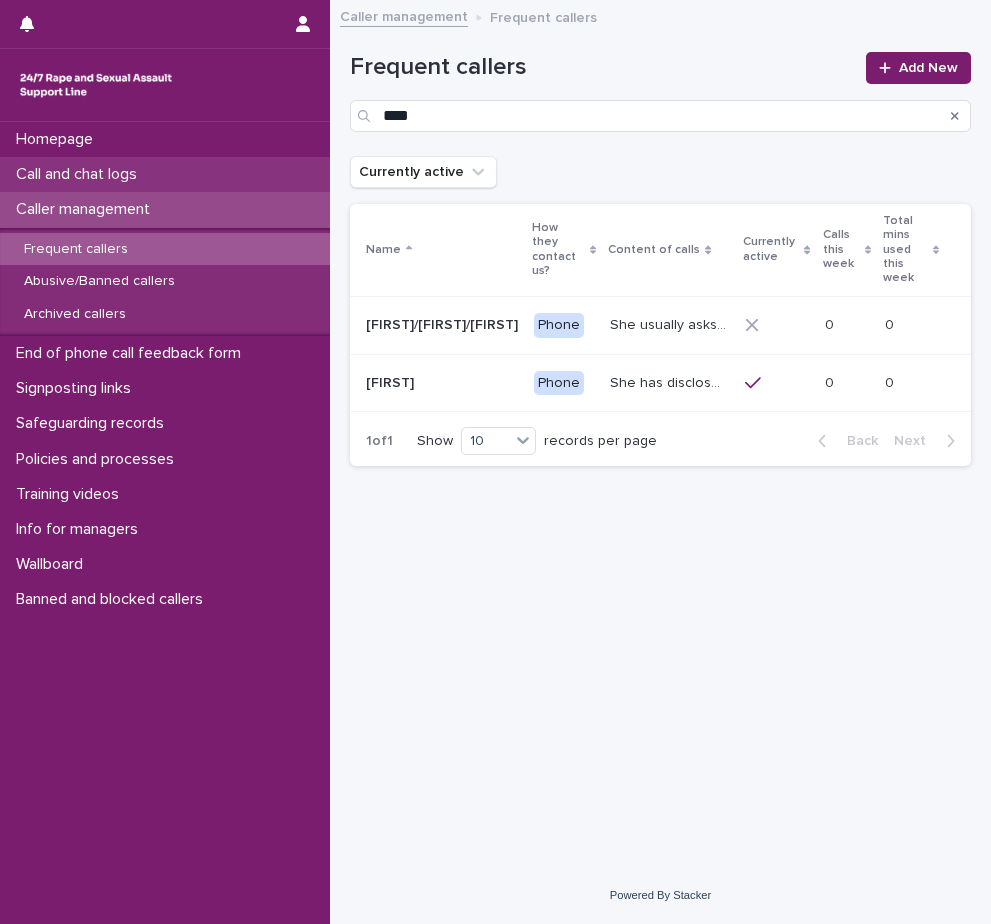 click on "Call and chat logs" at bounding box center (80, 174) 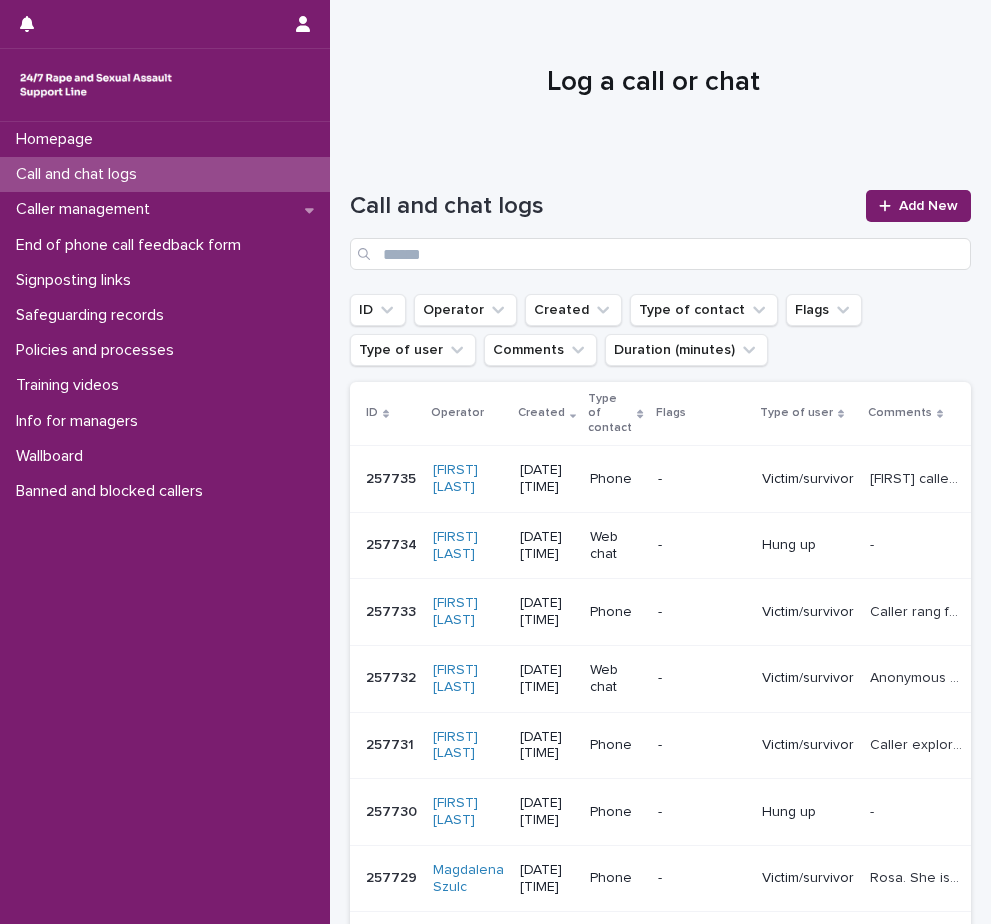 click on "[FIRST] called as she has had a very traumatic day from repercussions of reporting her abusers and currently being in the Court arena and being called to give evidence for a case that has been in Court for the past 2 1/2 years. She is isolated with no supported and needed to off load about the trauma she has experienced historically, how this has negatively impacted on her emotional well-being and that calling the support line "stops her from breaking down"." at bounding box center [918, 477] 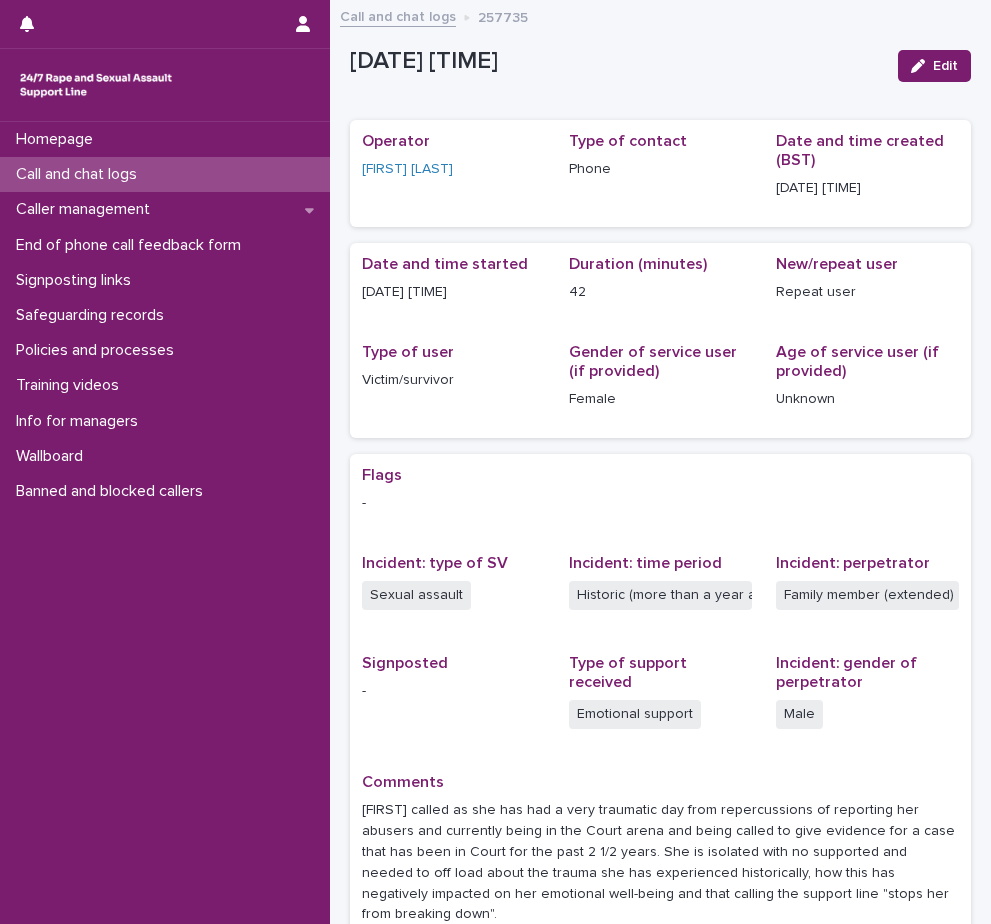 scroll, scrollTop: 100, scrollLeft: 0, axis: vertical 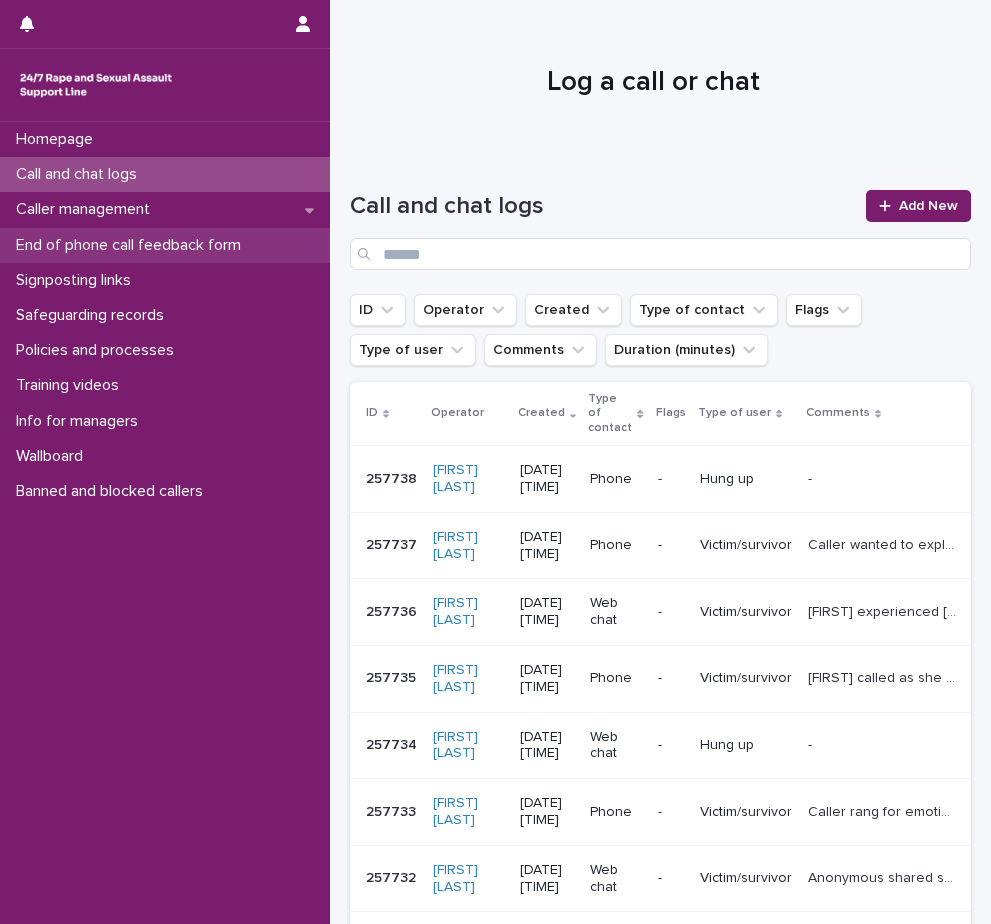 click on "End of phone call feedback form" at bounding box center (132, 245) 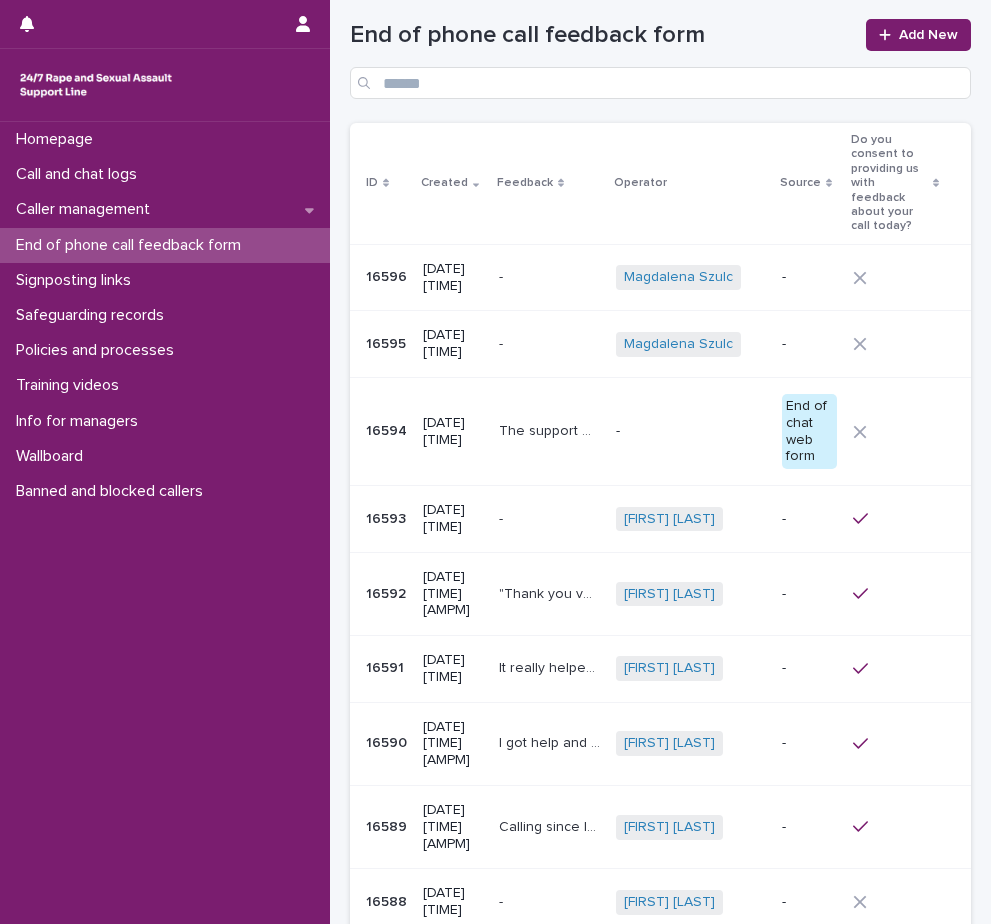 scroll, scrollTop: 0, scrollLeft: 0, axis: both 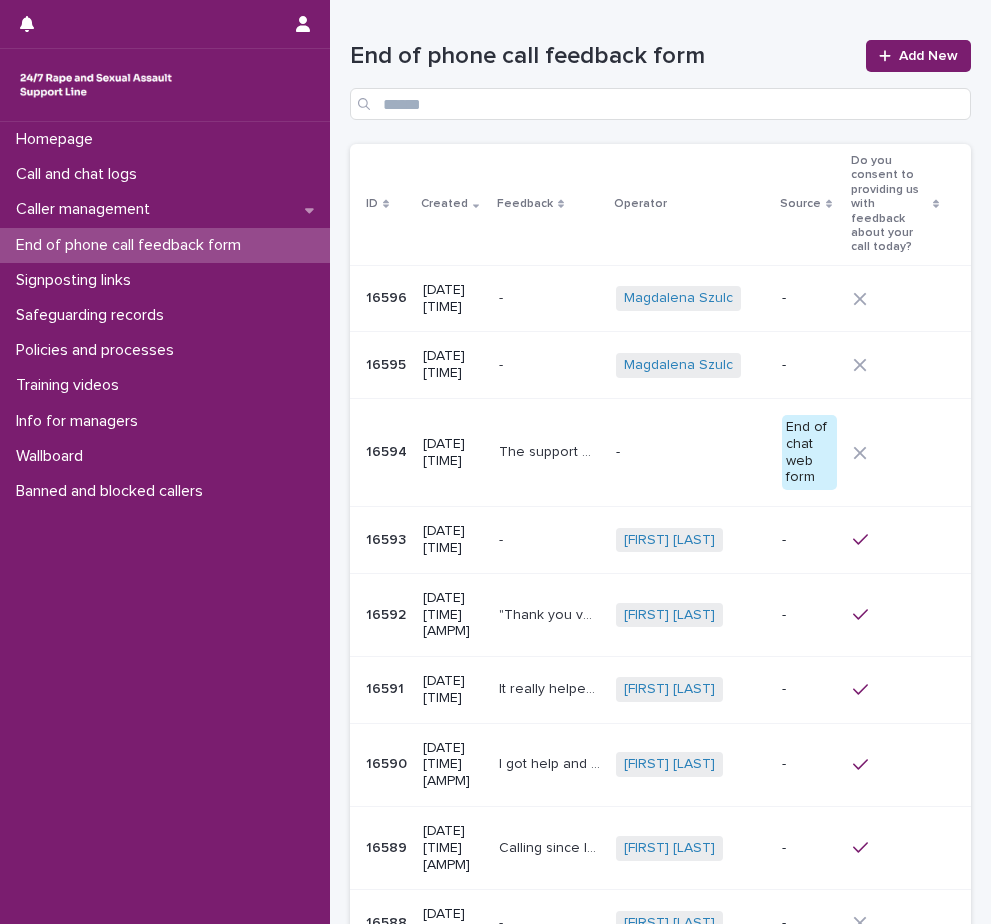 click at bounding box center (896, 299) 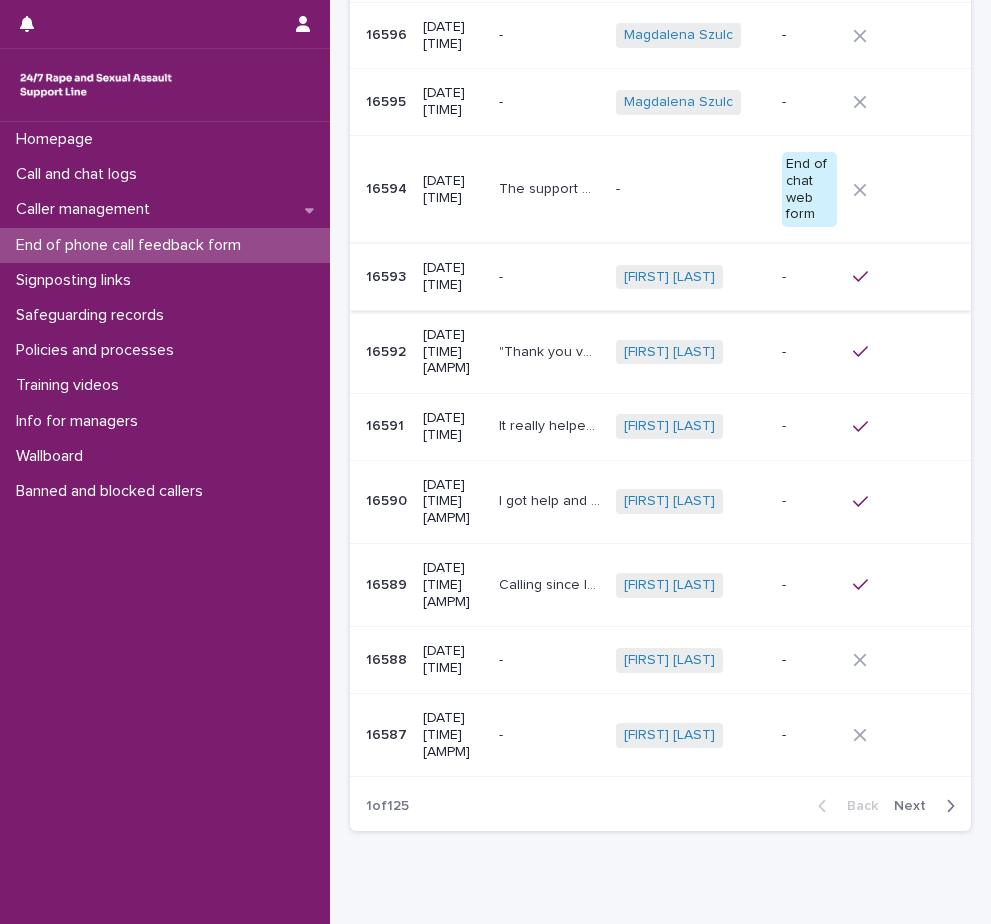scroll, scrollTop: 276, scrollLeft: 0, axis: vertical 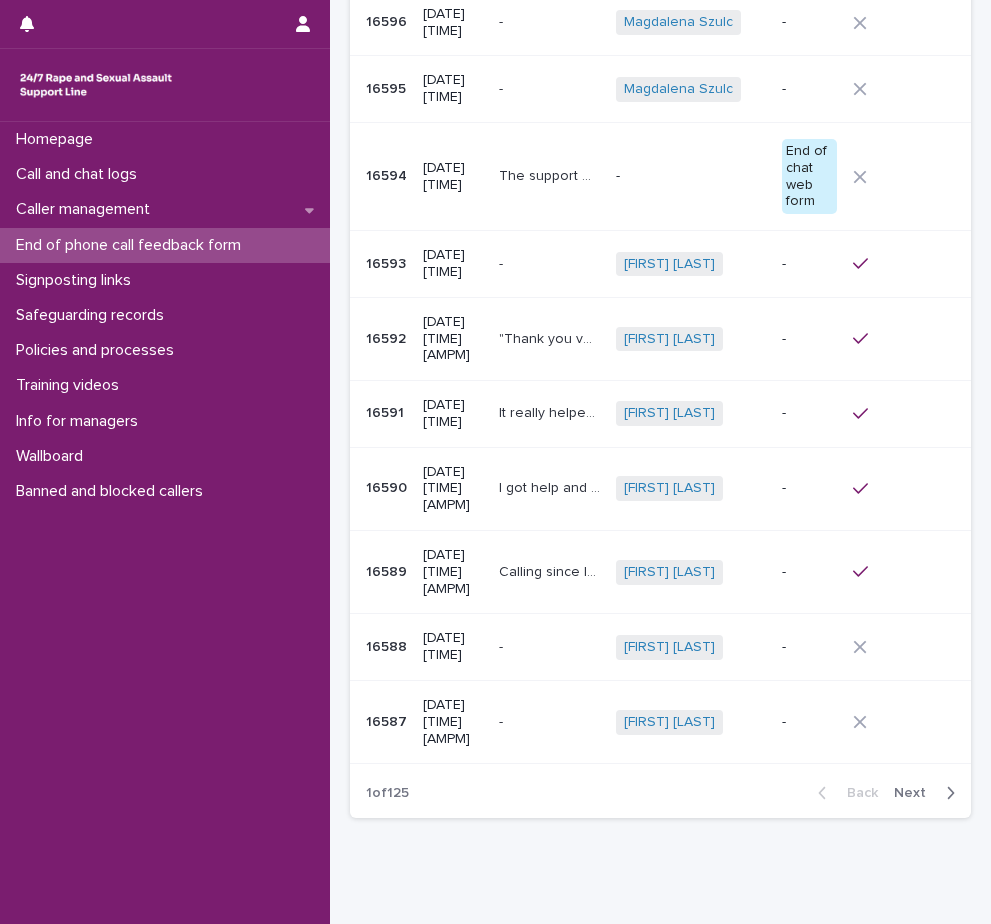 click at bounding box center (946, 793) 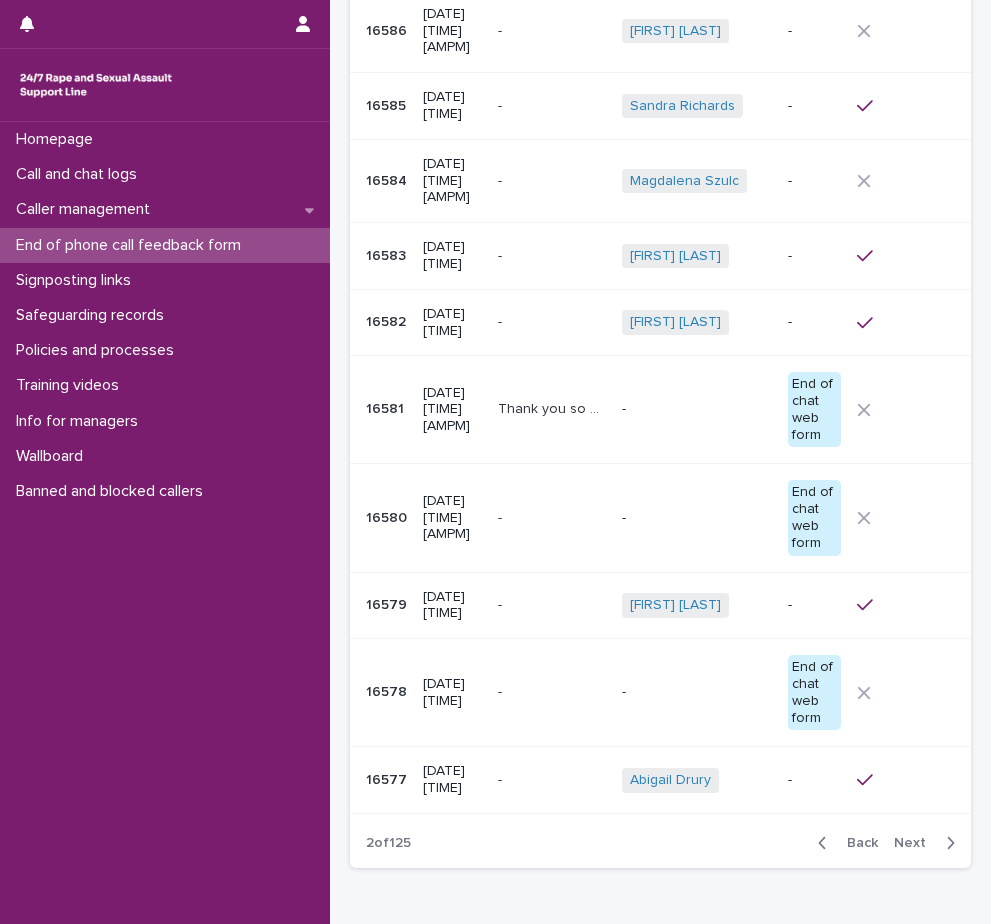 scroll, scrollTop: 318, scrollLeft: 0, axis: vertical 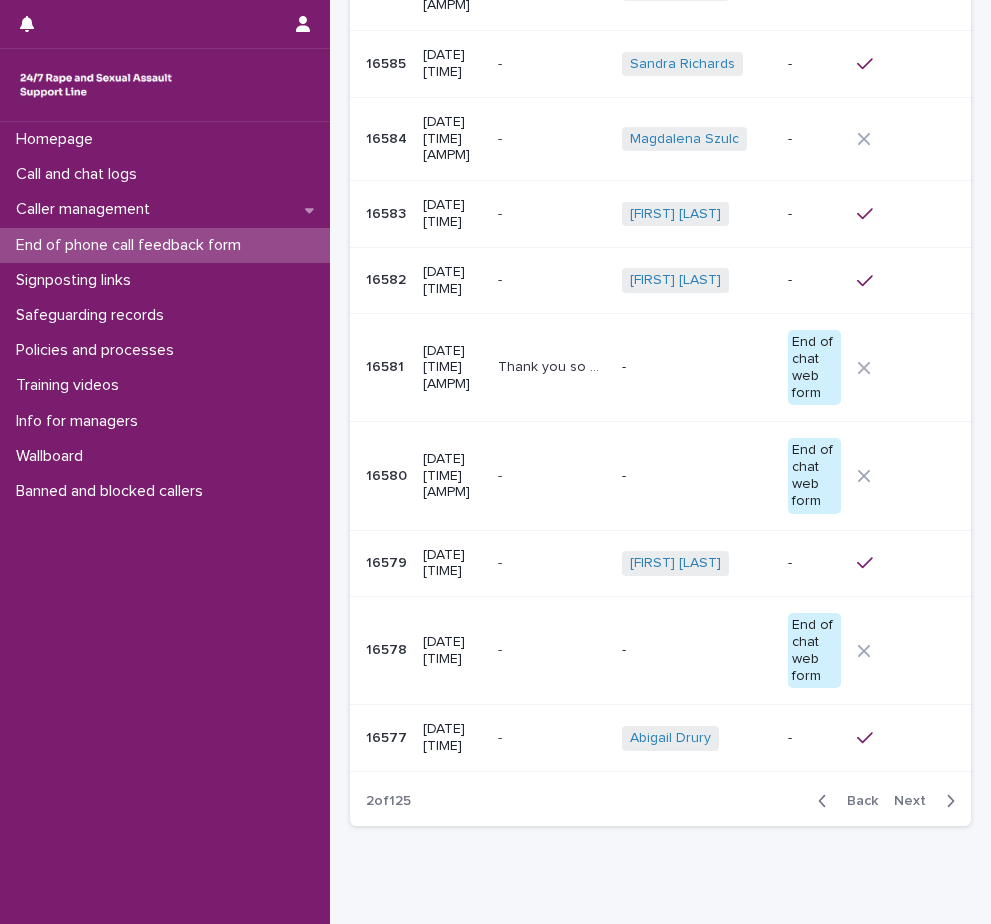 click on "Next" at bounding box center [916, 801] 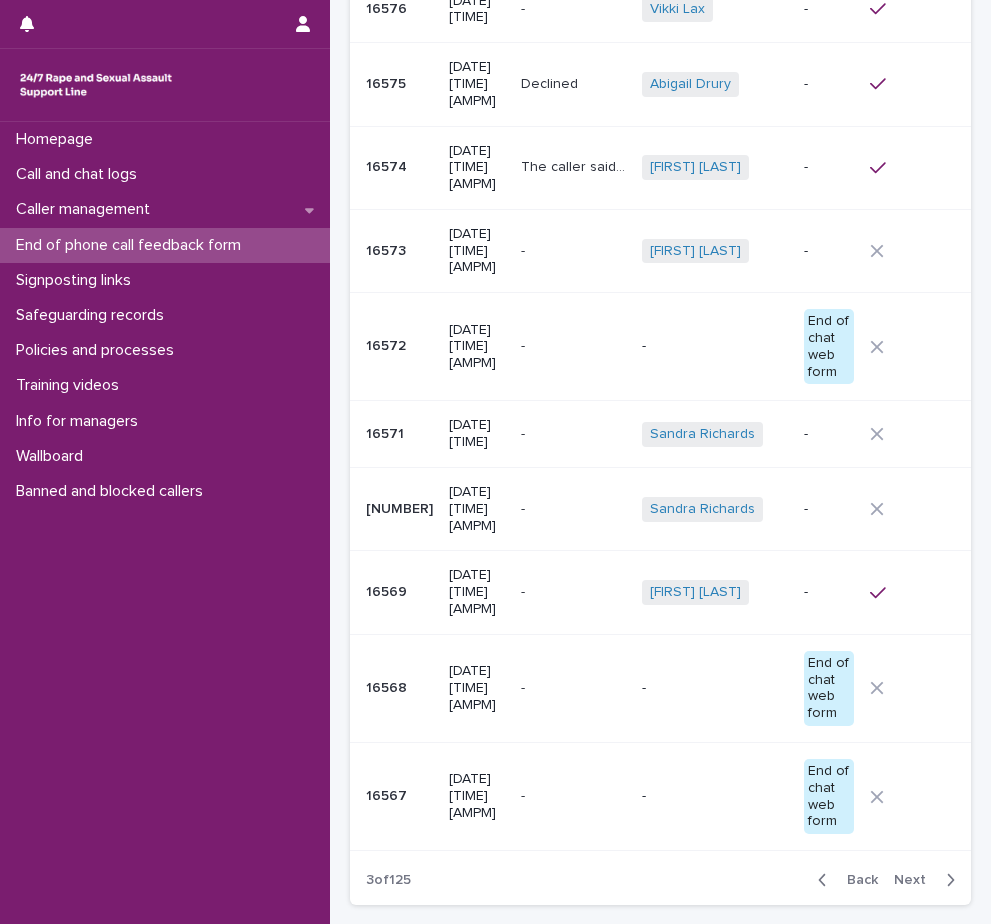 click on "Next" at bounding box center [916, 880] 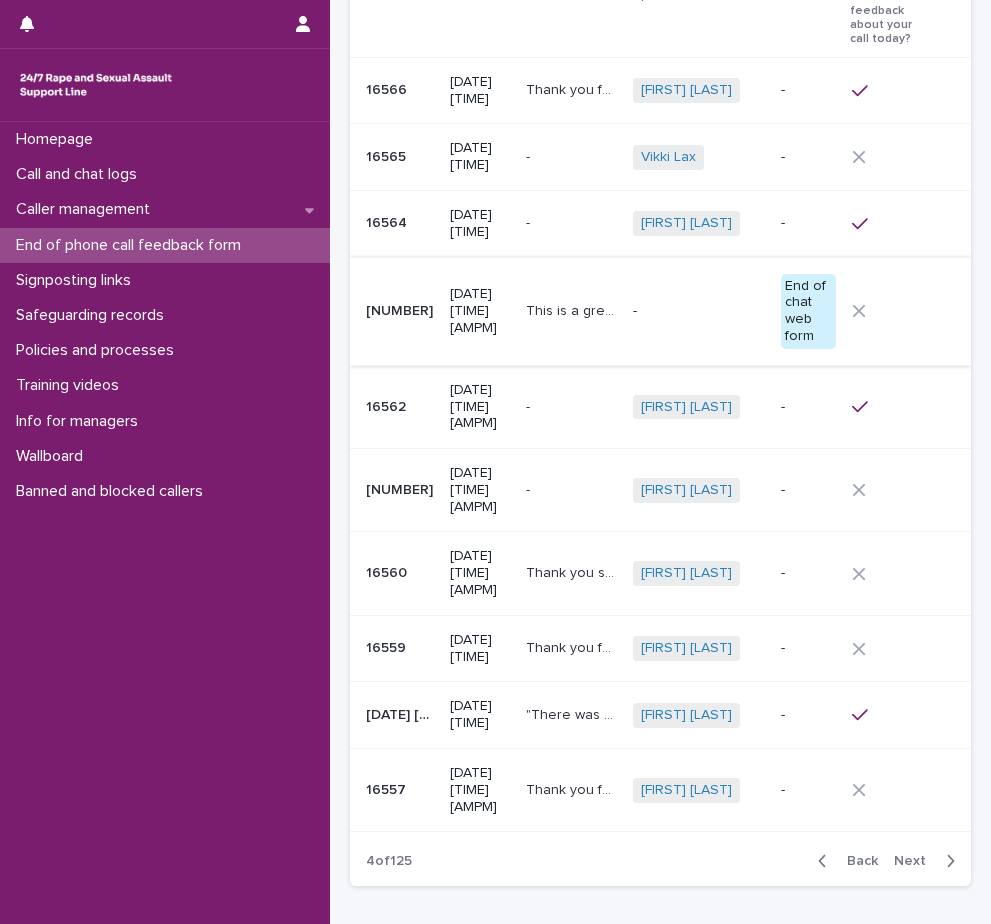 scroll, scrollTop: 162, scrollLeft: 0, axis: vertical 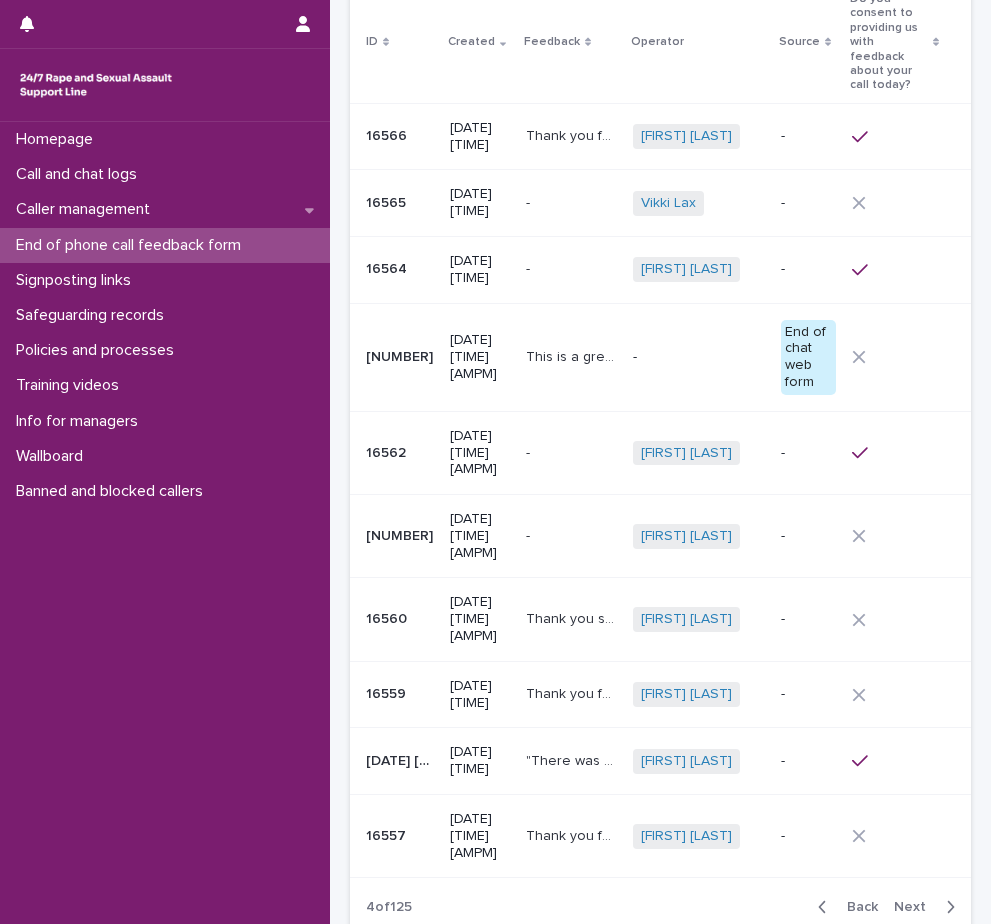 click at bounding box center (946, 907) 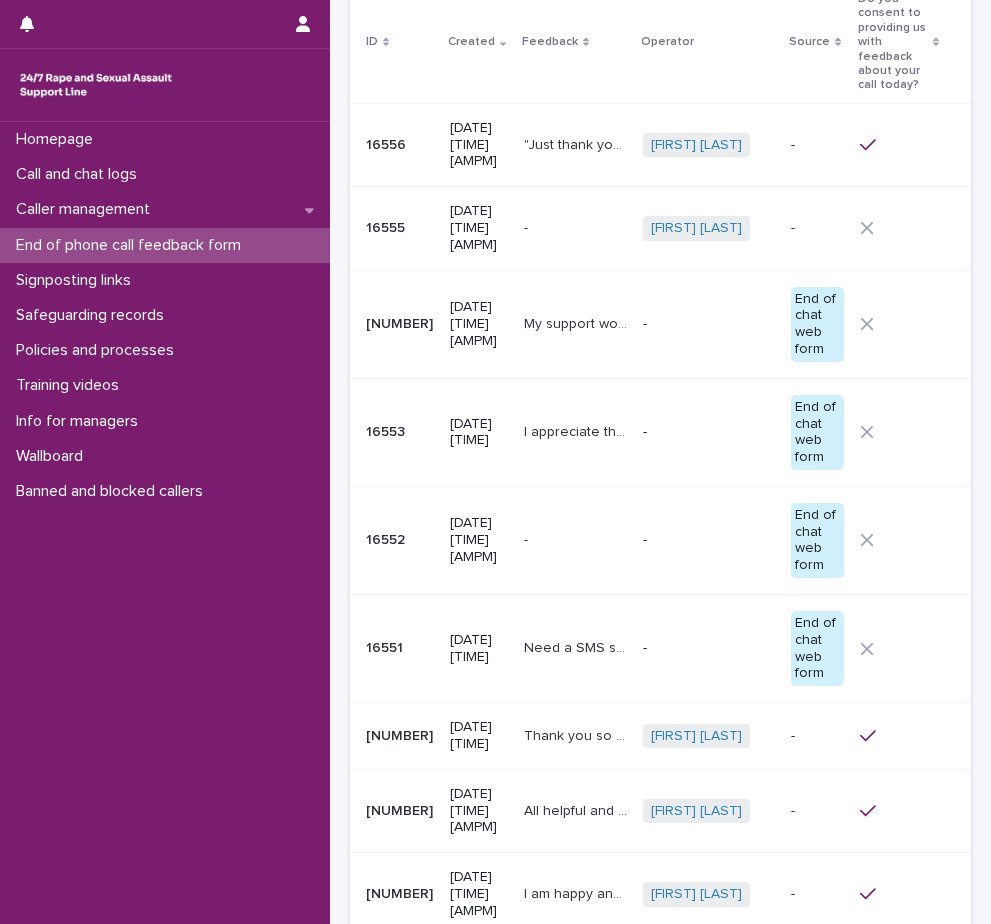 scroll, scrollTop: 252, scrollLeft: 0, axis: vertical 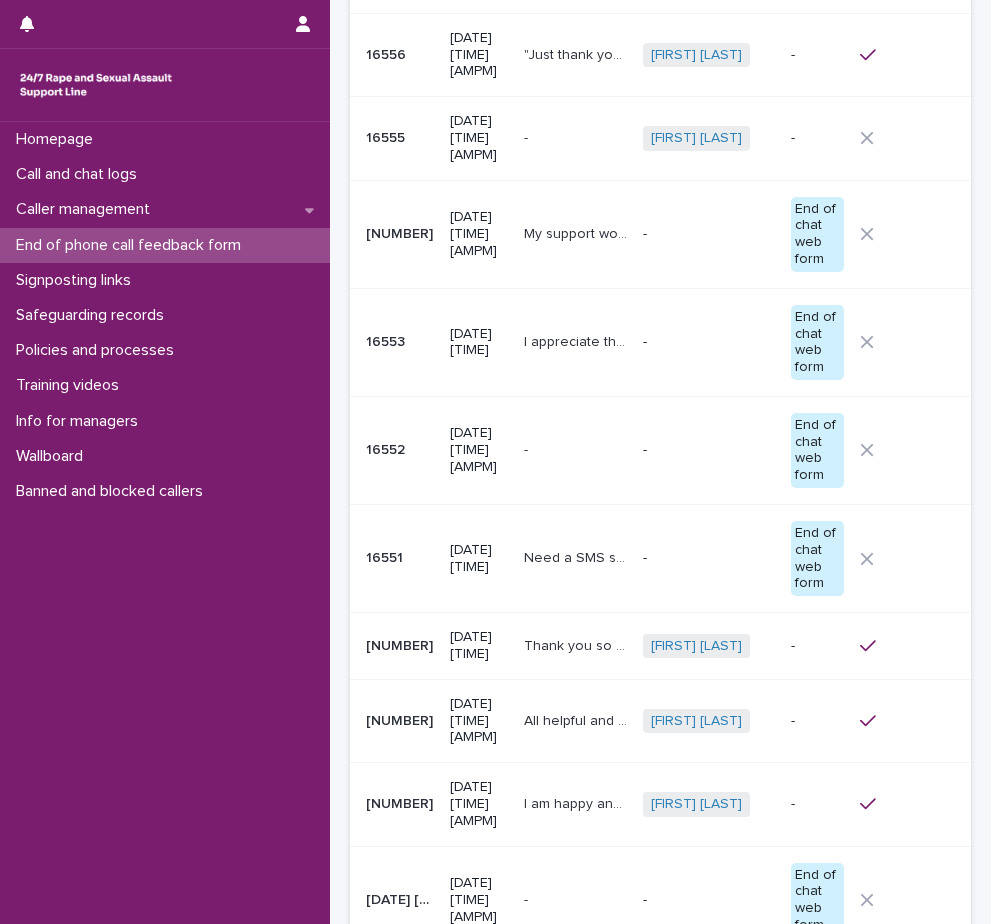 click on "My support worker [FIRST] was an Angel and because of her and only her I gained confidence to report the incident" at bounding box center (577, 232) 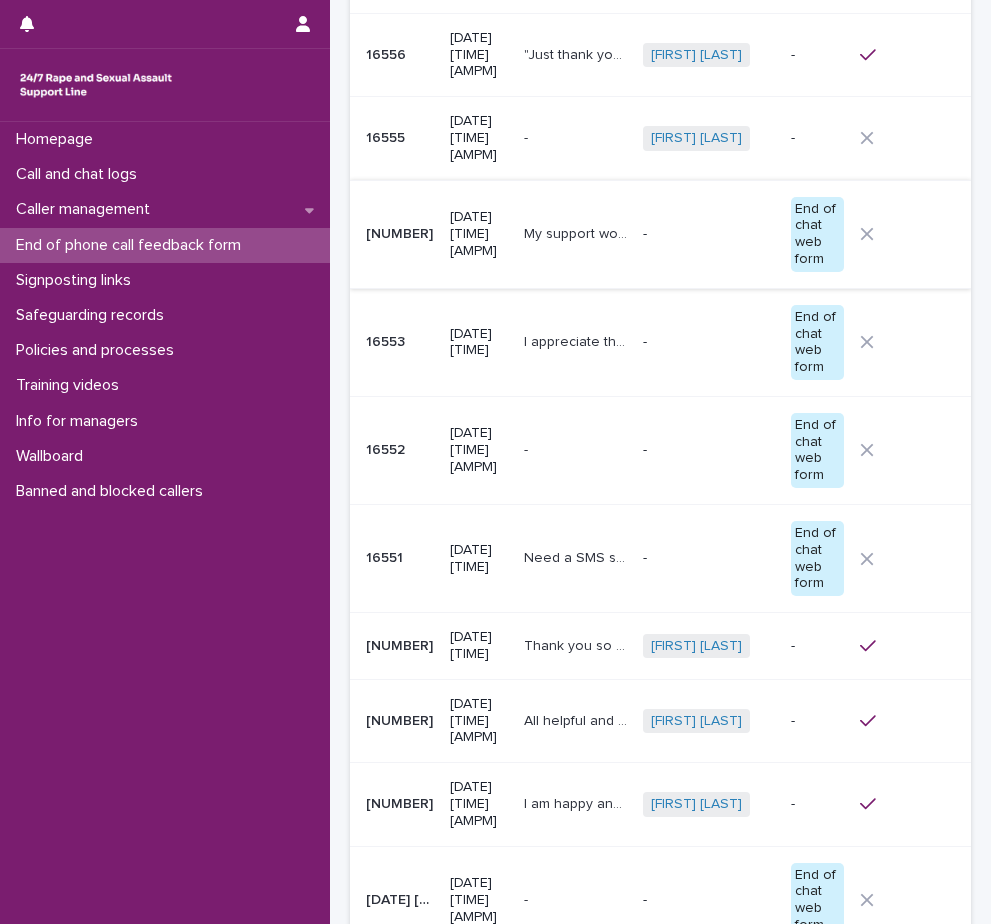 scroll, scrollTop: 0, scrollLeft: 0, axis: both 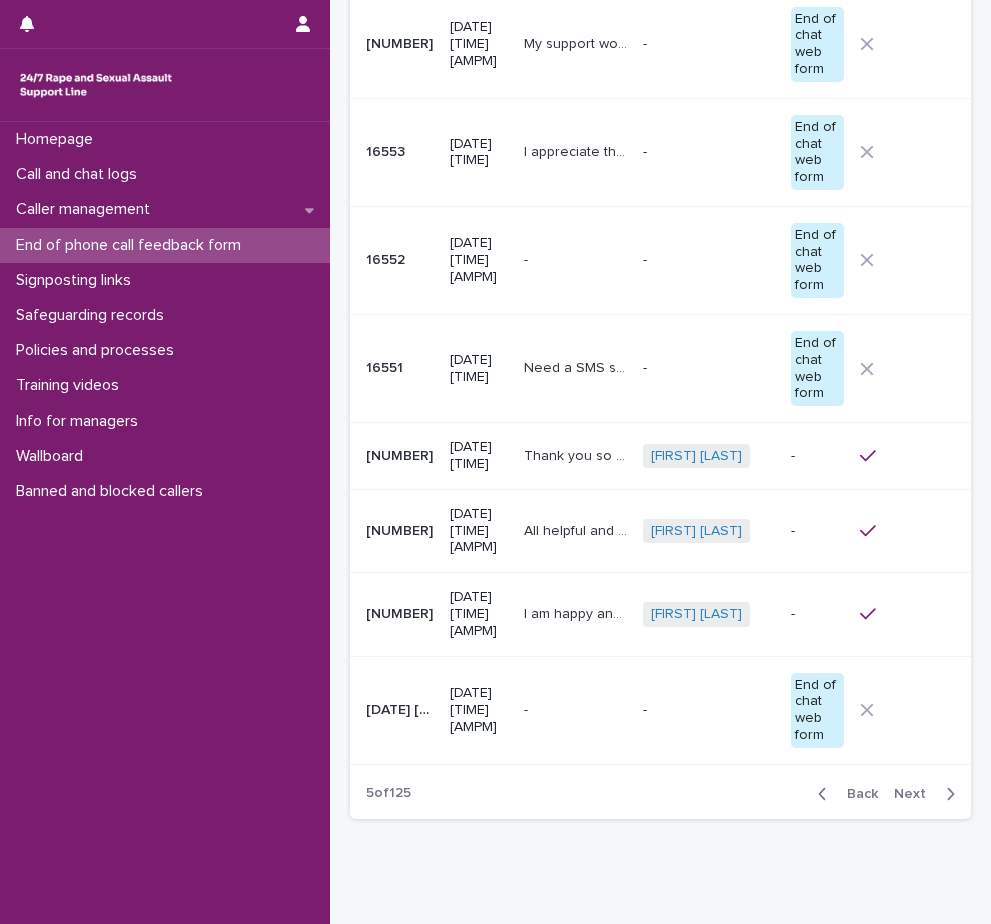 click on "Next" at bounding box center [916, 794] 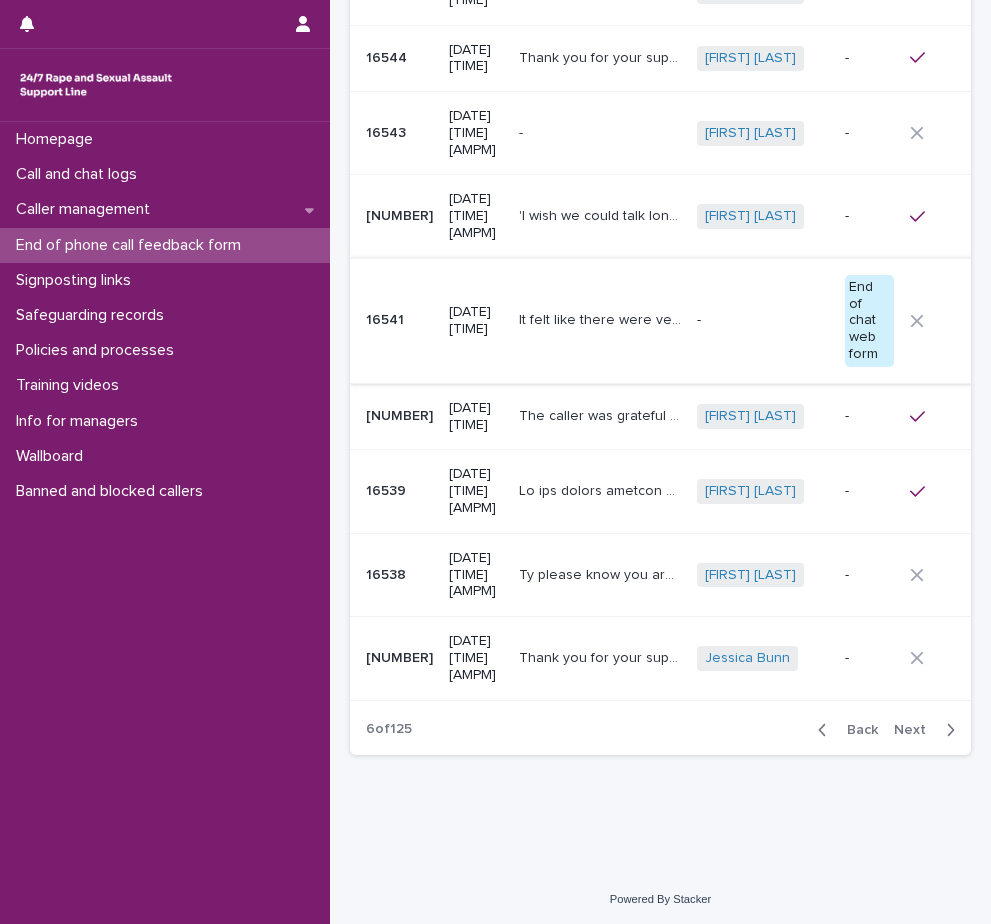 scroll, scrollTop: 421, scrollLeft: 0, axis: vertical 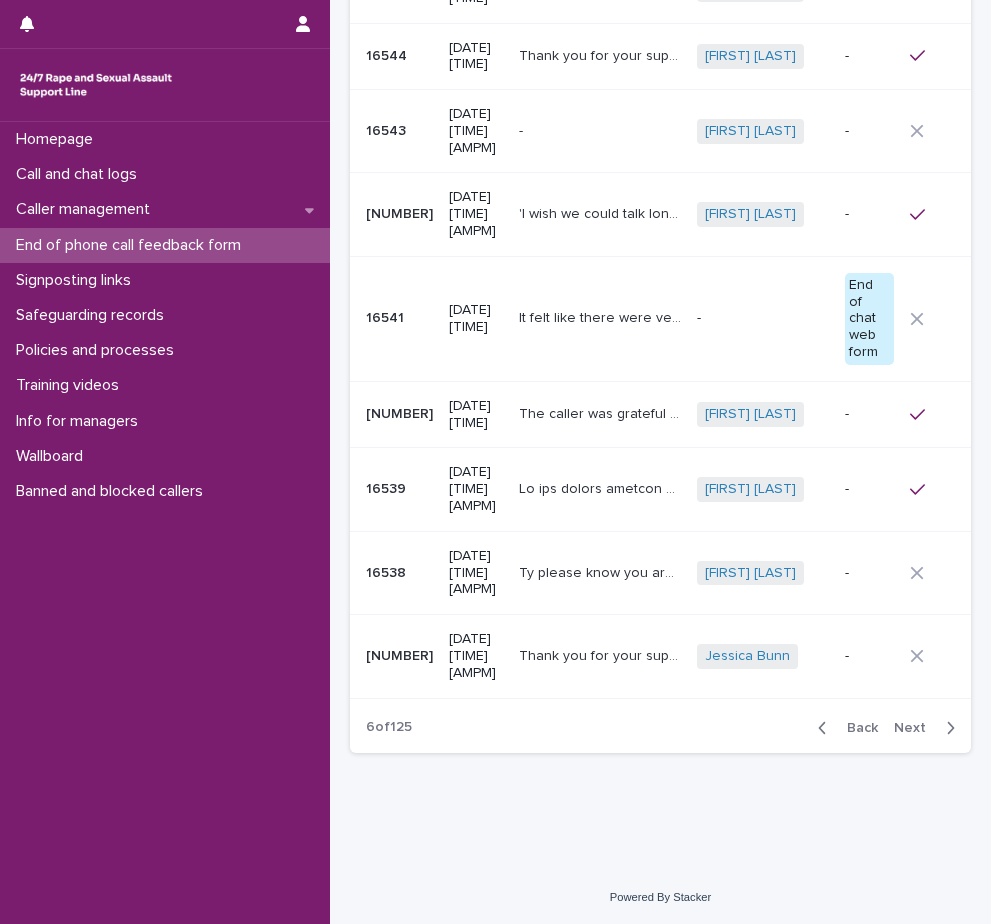 click on "Next" at bounding box center (916, 728) 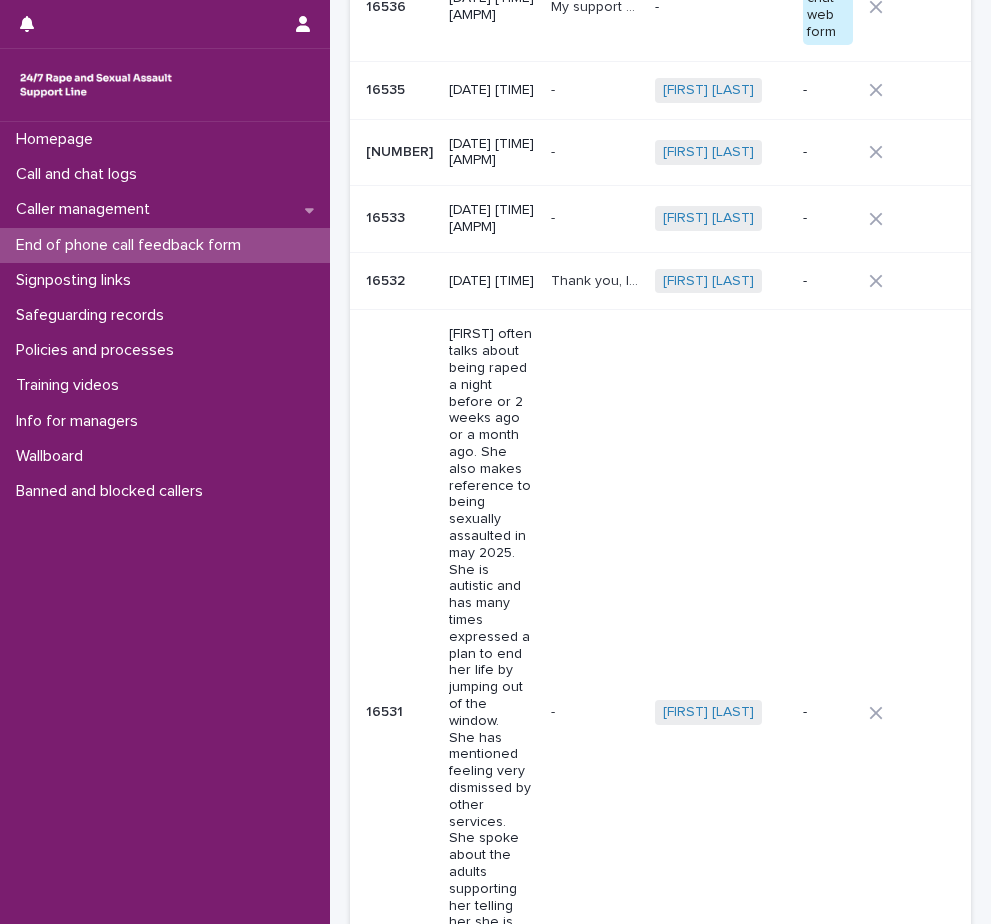 scroll, scrollTop: 376, scrollLeft: 0, axis: vertical 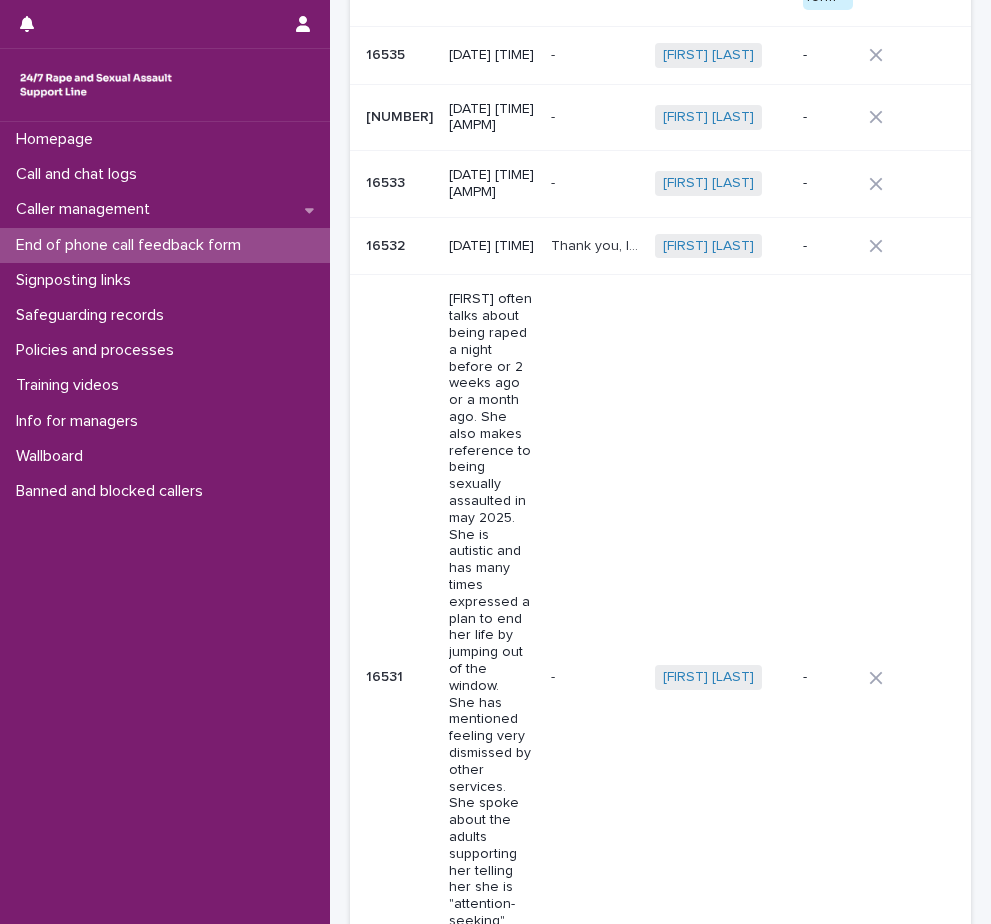 click on "Next" at bounding box center [916, 1460] 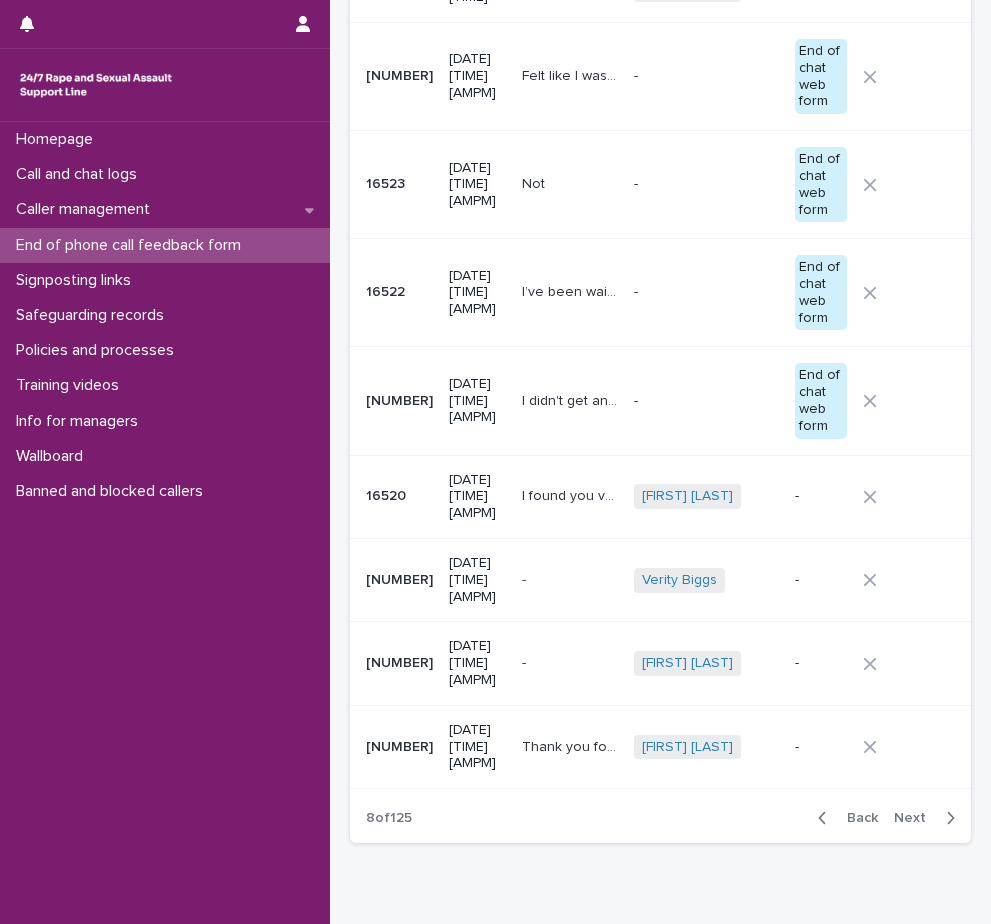scroll, scrollTop: 389, scrollLeft: 0, axis: vertical 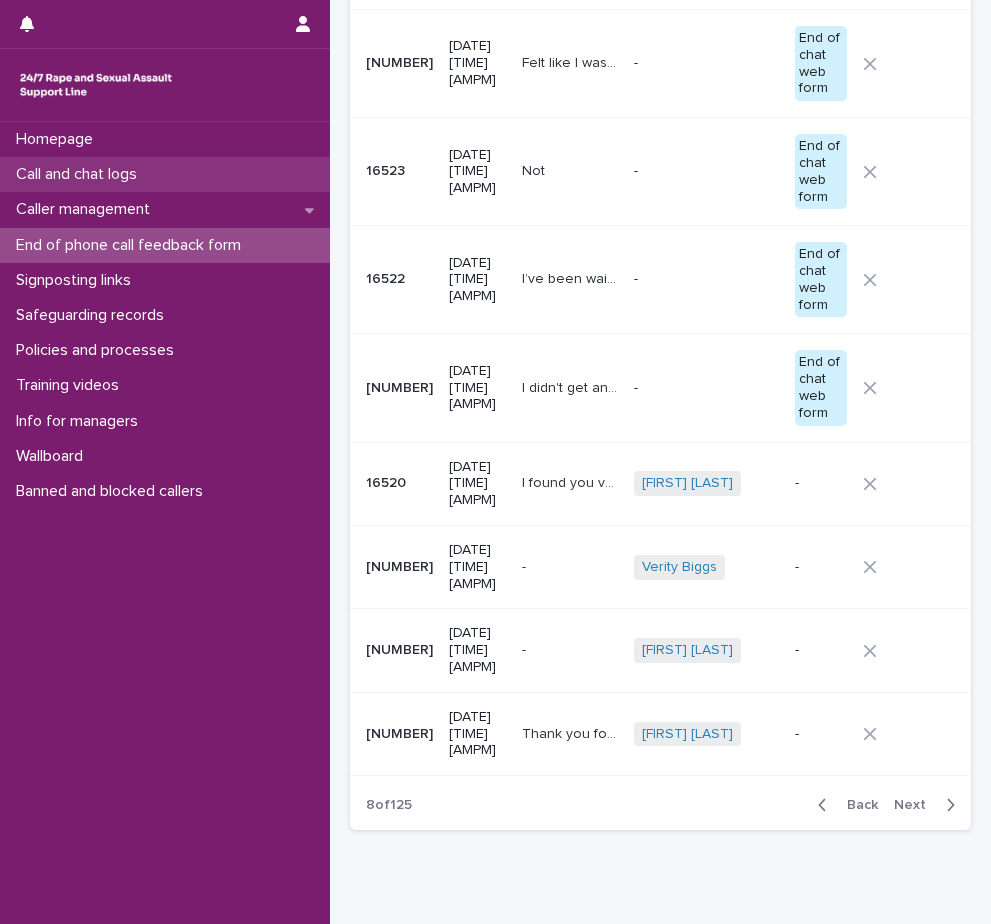 click on "Call and chat logs" at bounding box center (165, 174) 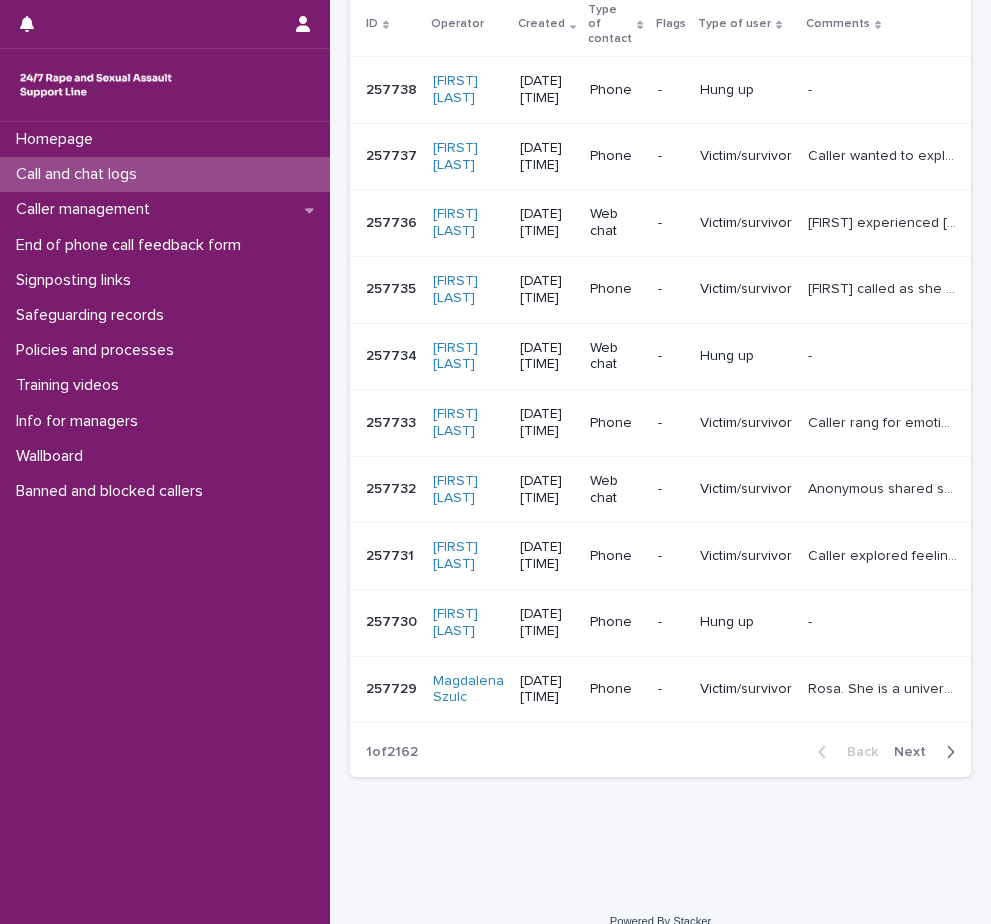 scroll, scrollTop: 0, scrollLeft: 0, axis: both 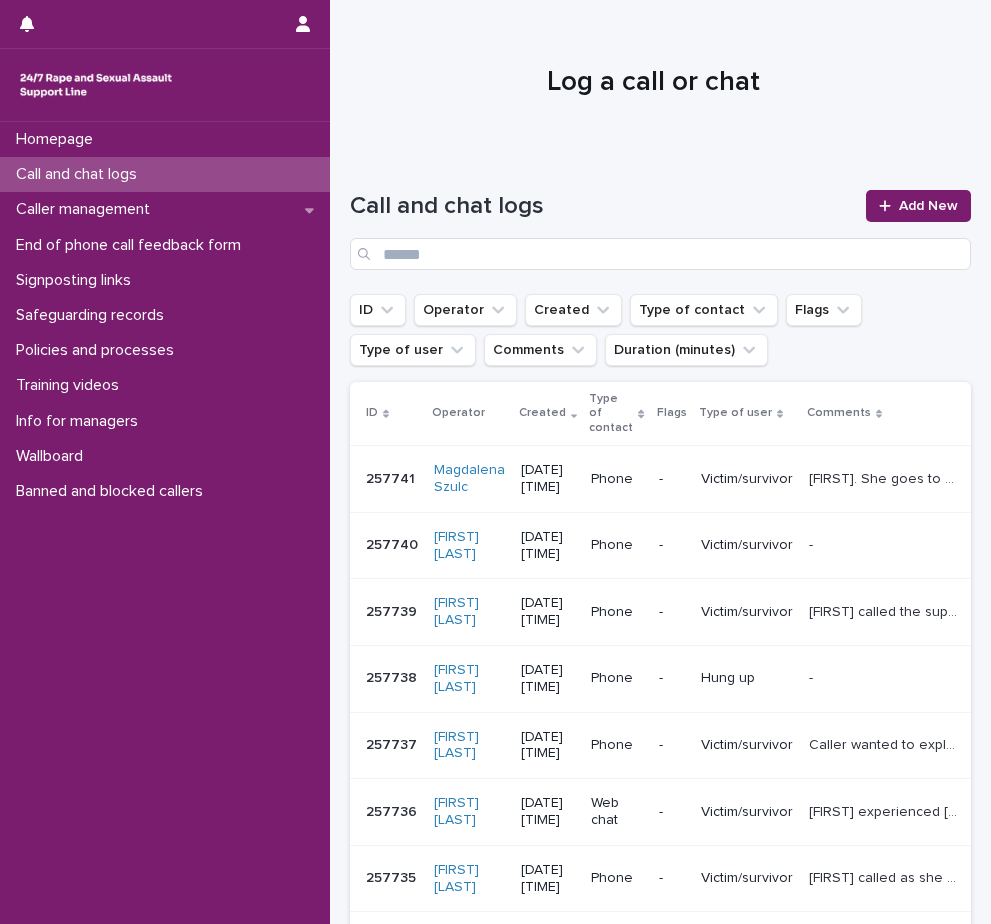 click on "-" at bounding box center [813, 543] 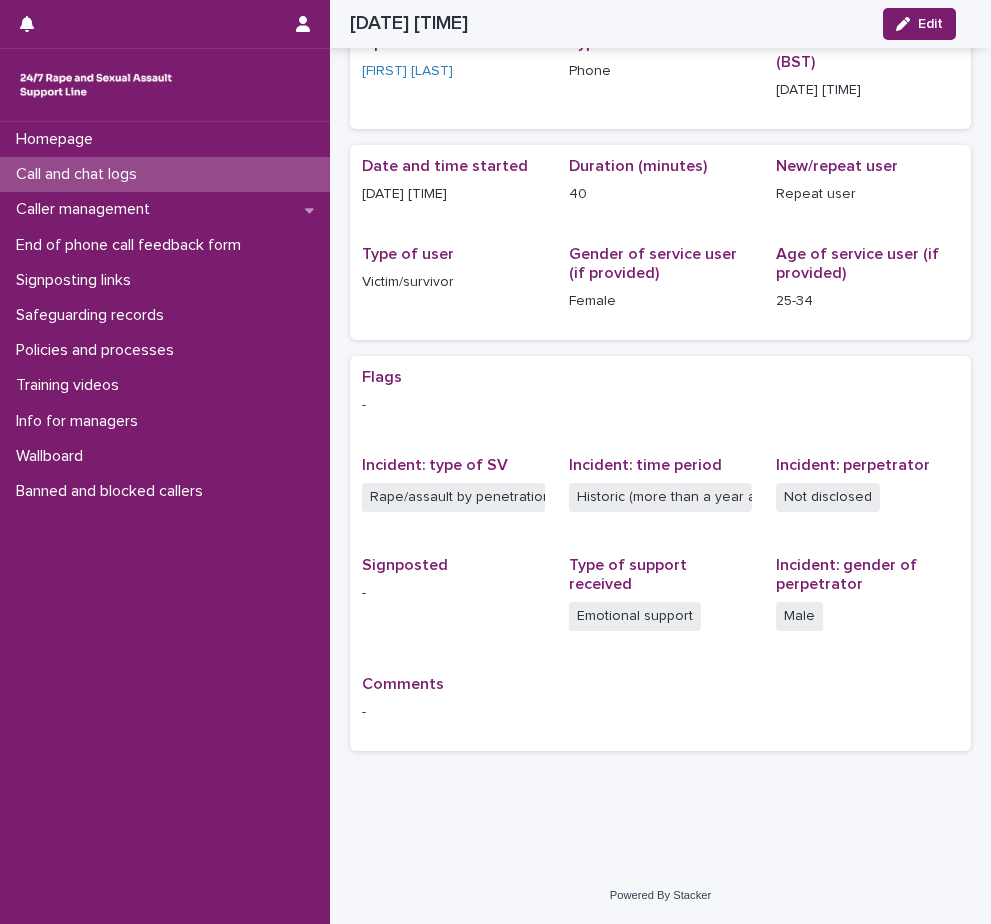 scroll, scrollTop: 0, scrollLeft: 0, axis: both 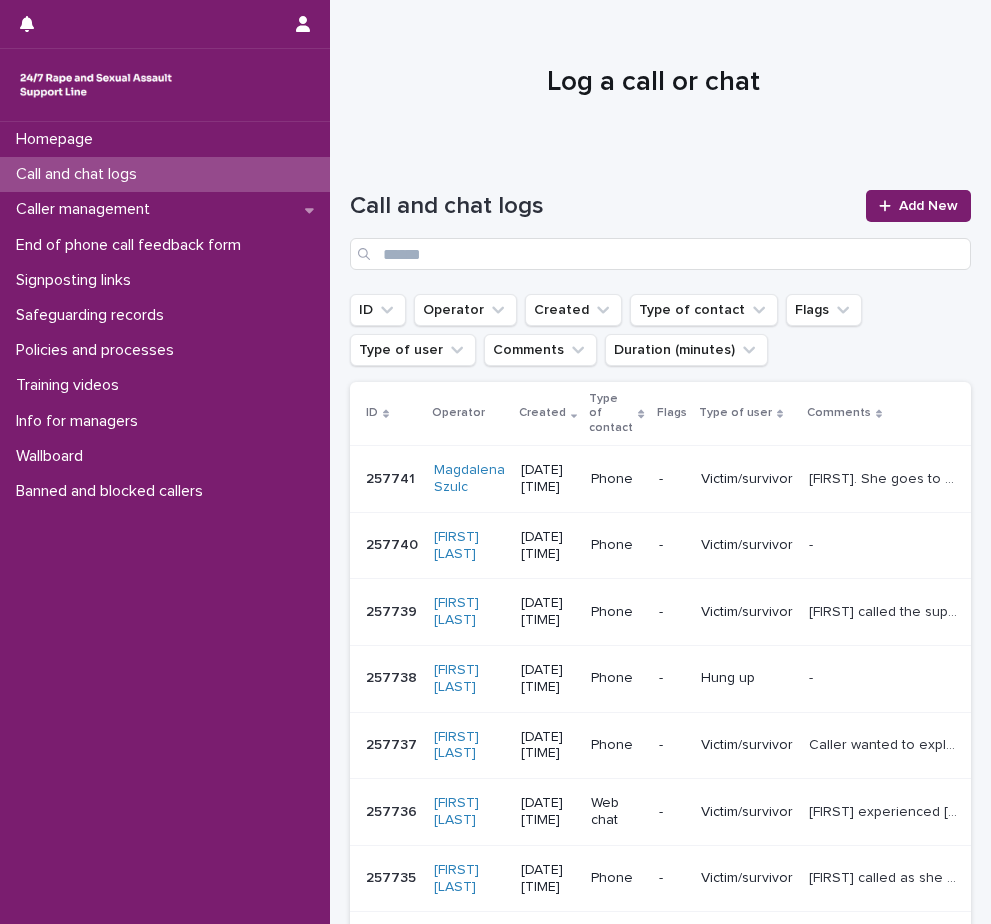 click at bounding box center (884, 545) 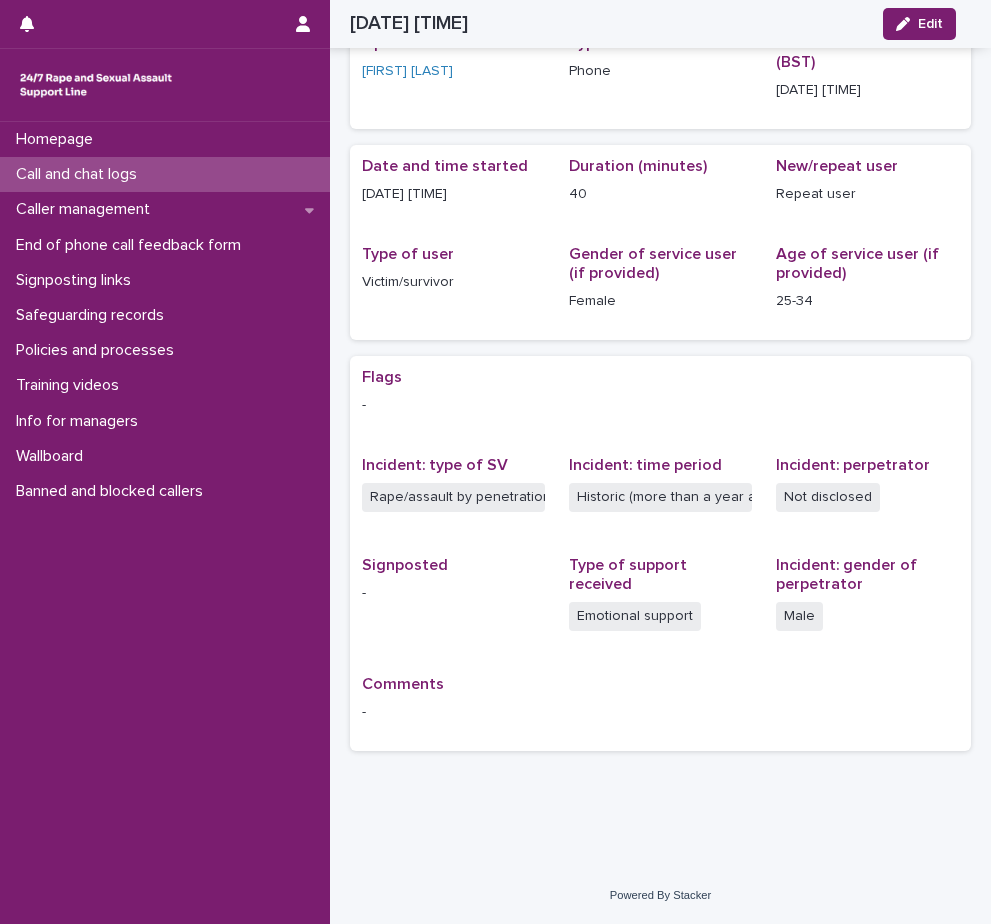scroll, scrollTop: 0, scrollLeft: 0, axis: both 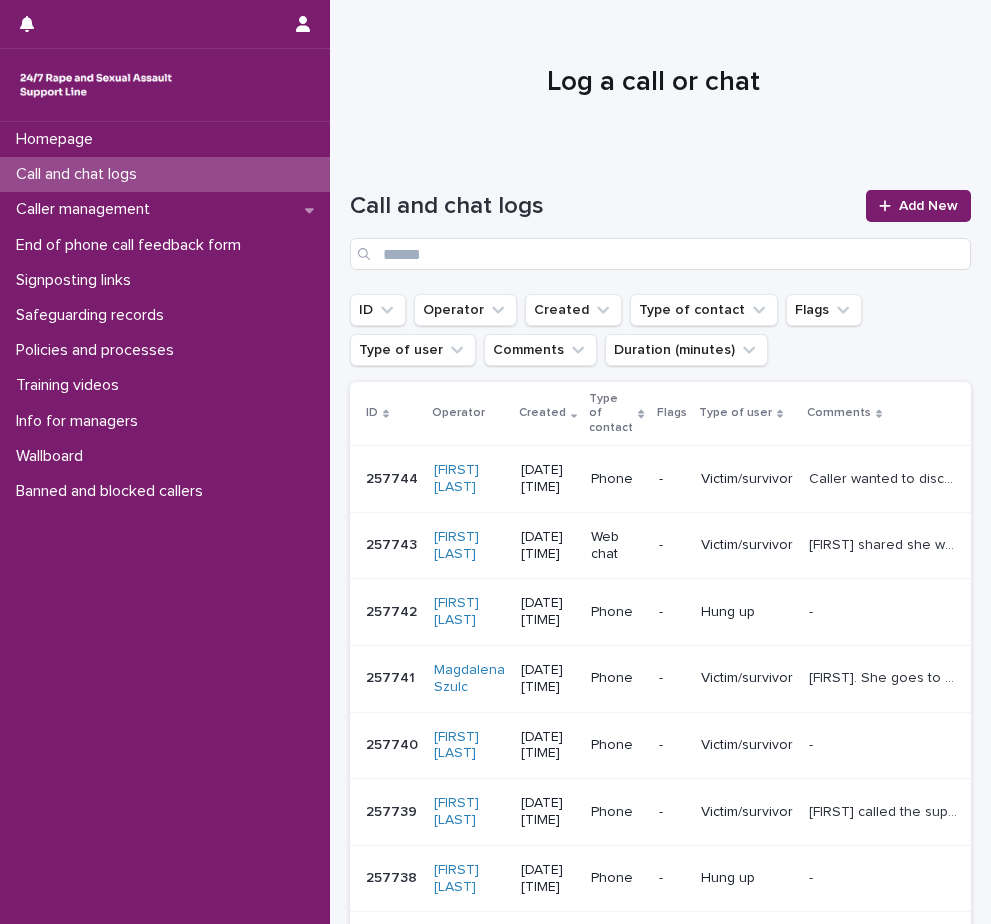 click at bounding box center [884, 745] 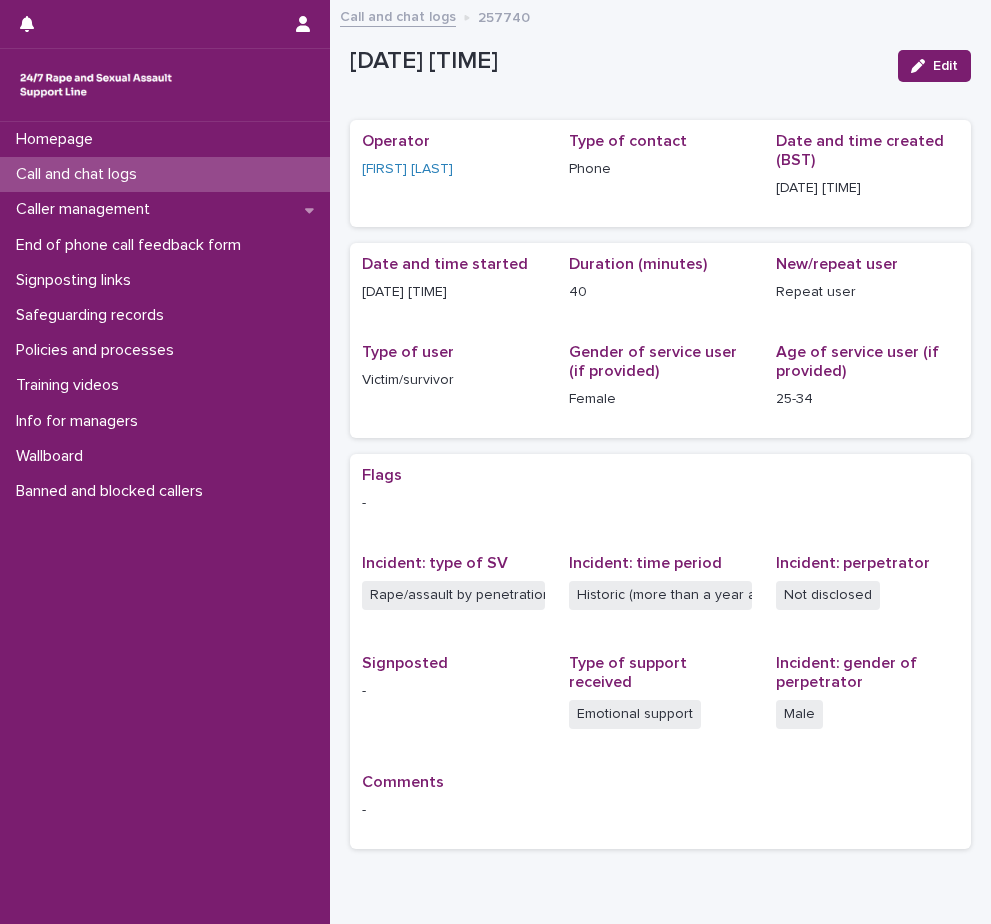 click on "Call and chat logs" at bounding box center [165, 174] 